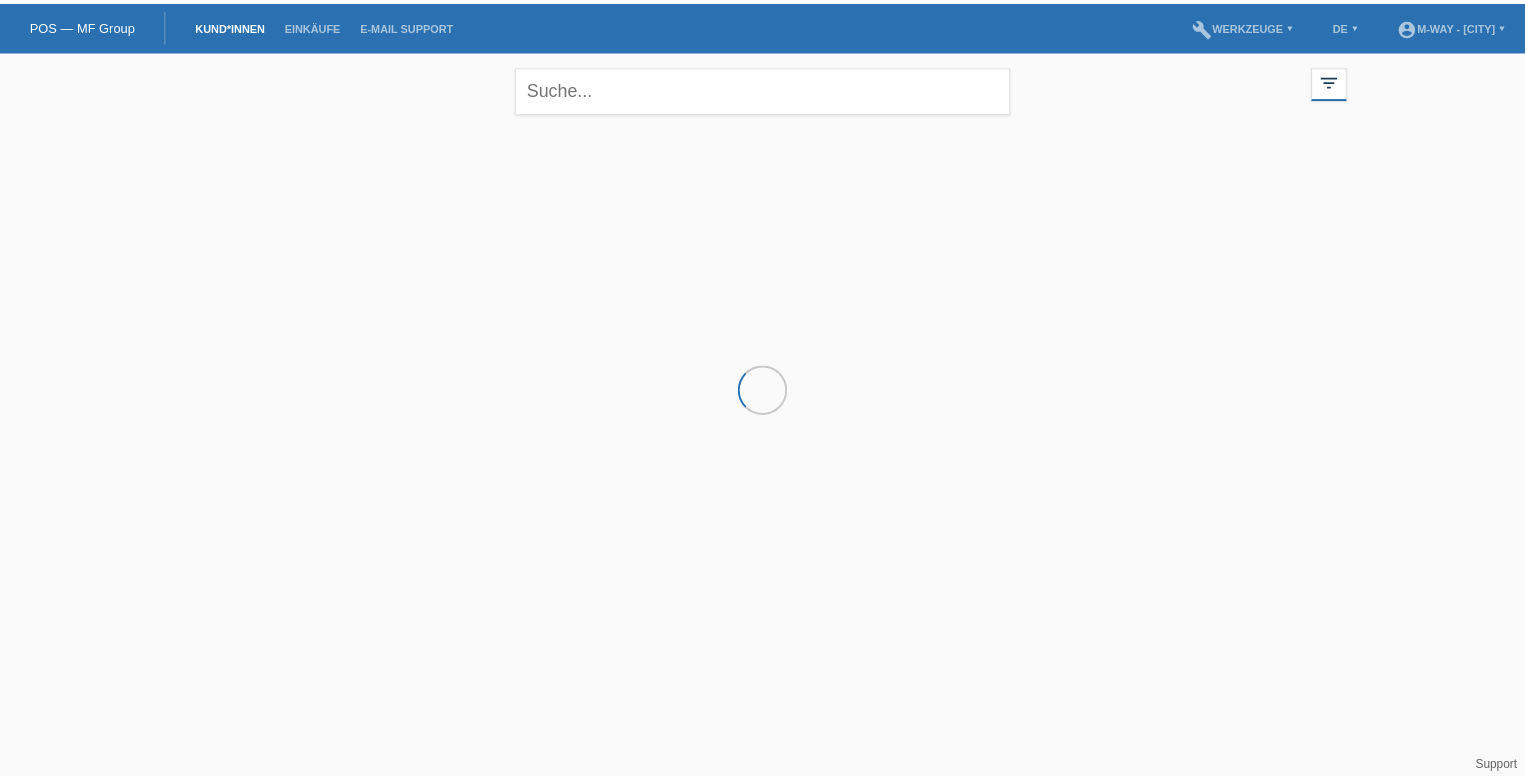 scroll, scrollTop: 0, scrollLeft: 0, axis: both 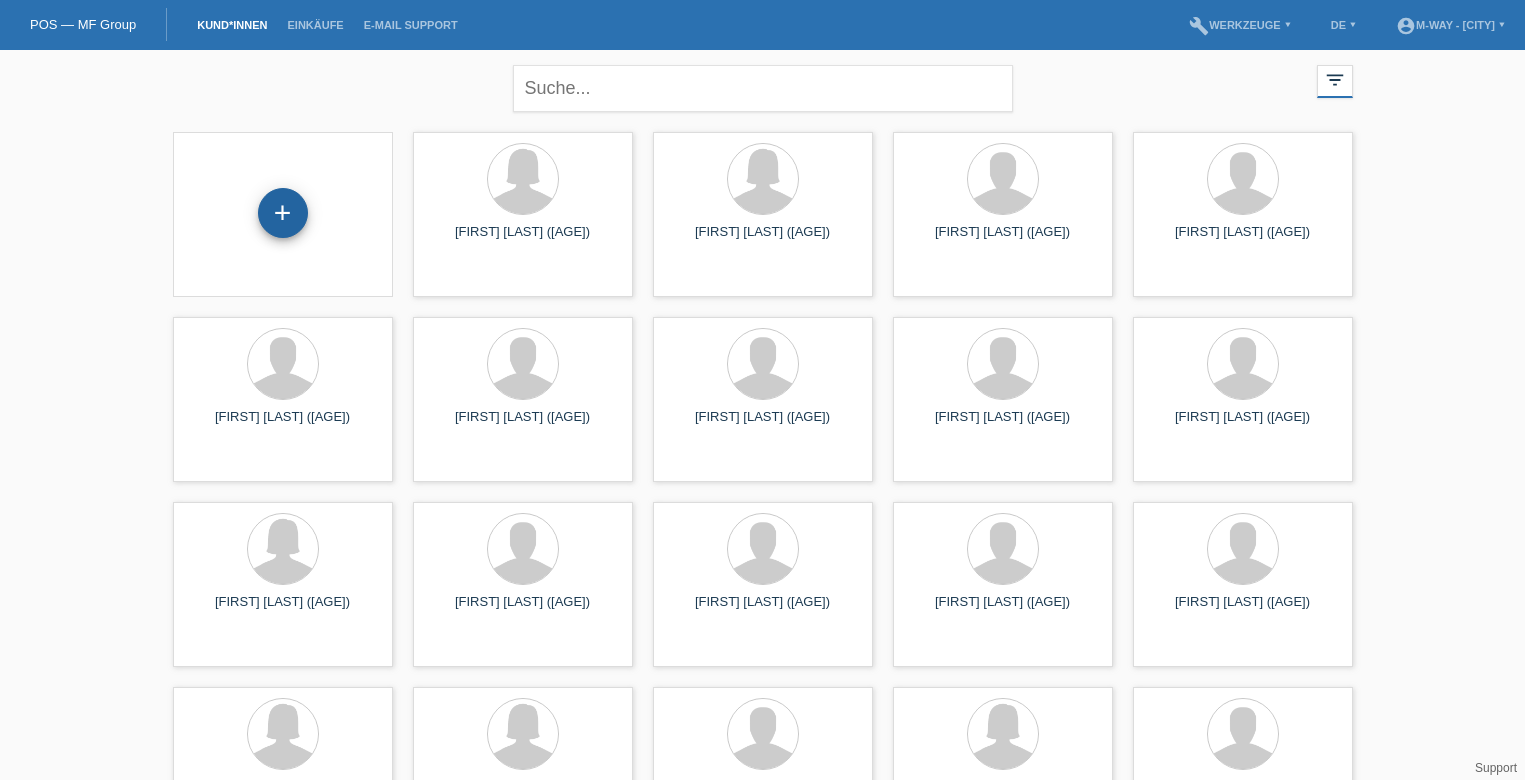 click on "+" at bounding box center [283, 213] 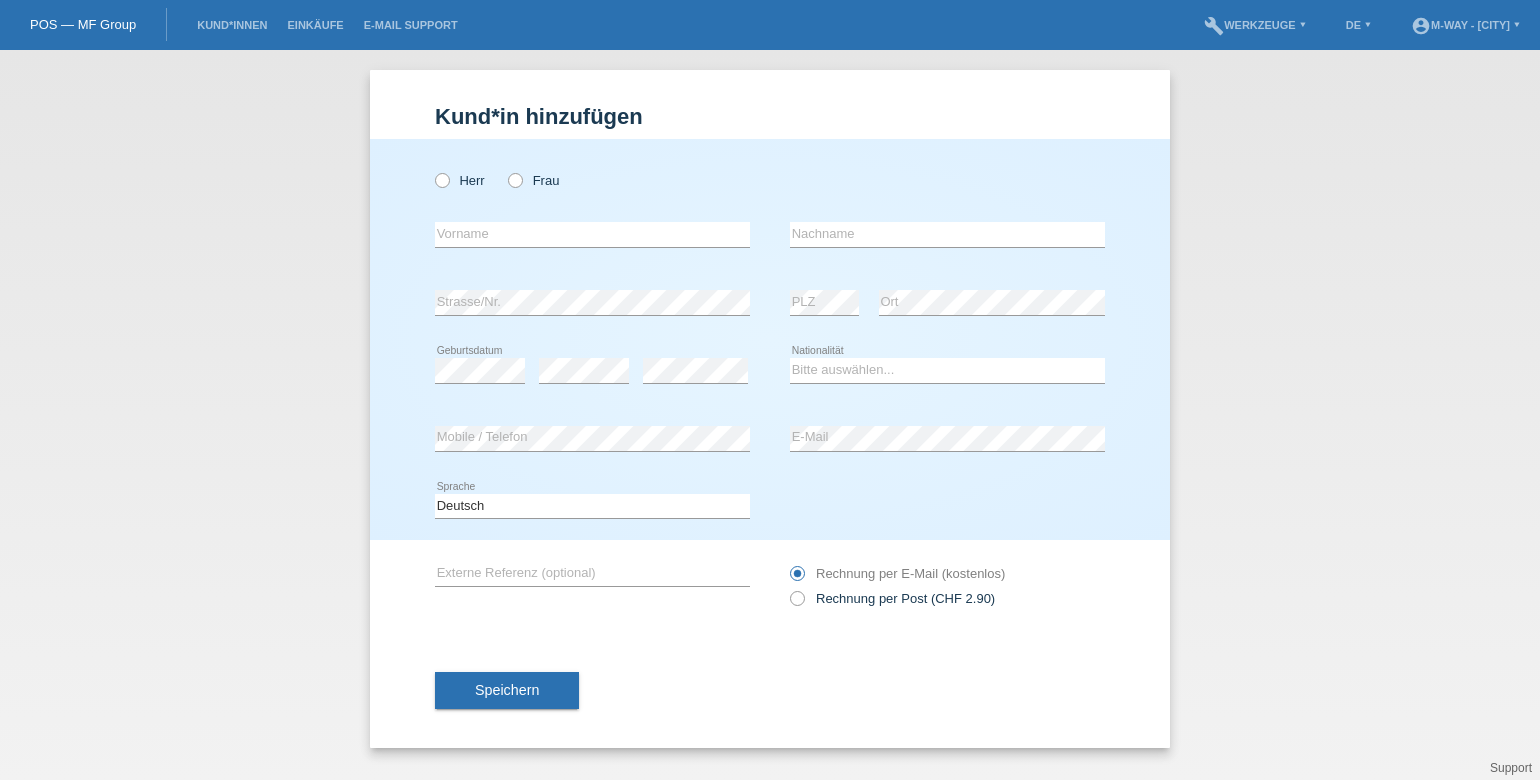 scroll, scrollTop: 0, scrollLeft: 0, axis: both 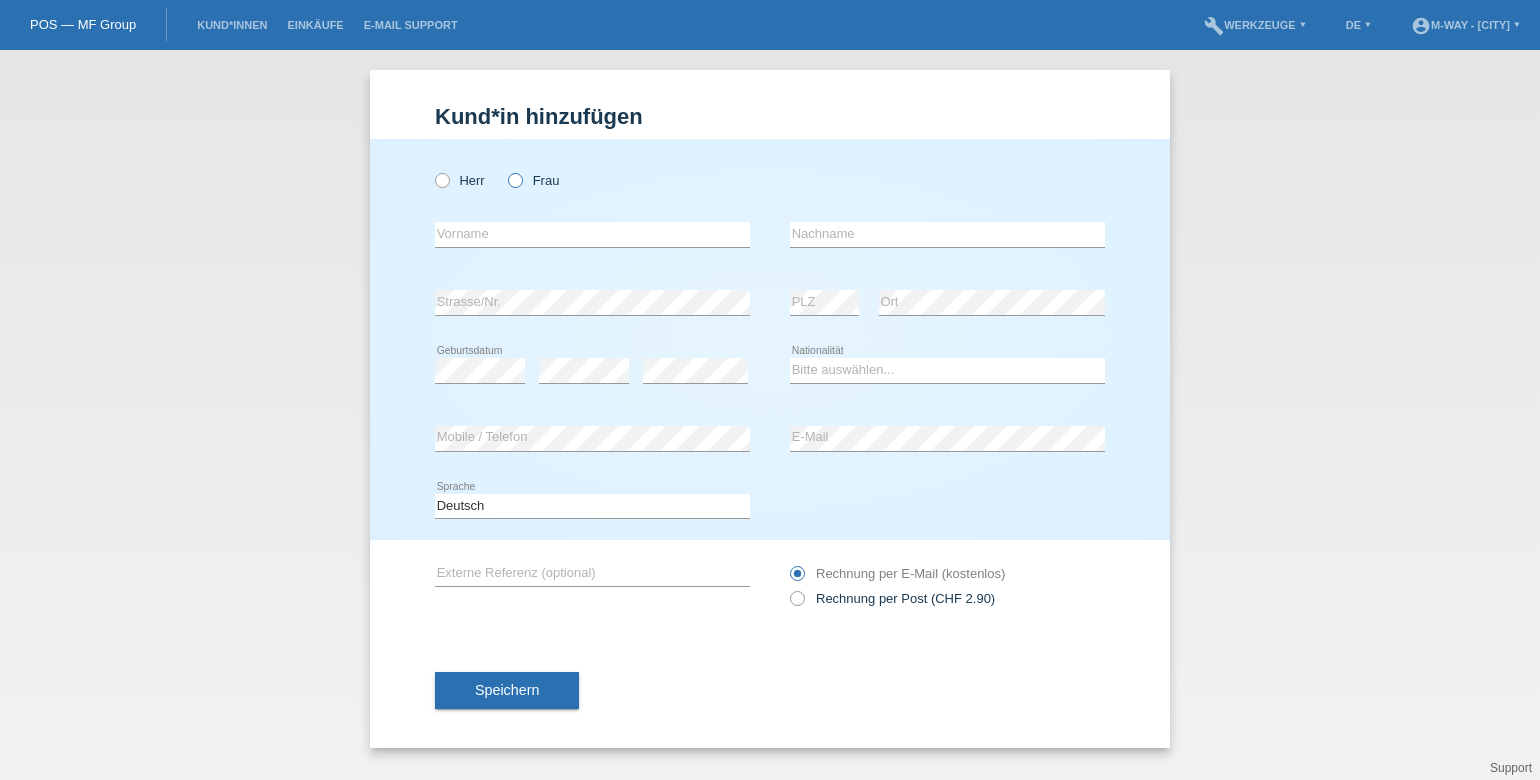 click at bounding box center [432, 170] 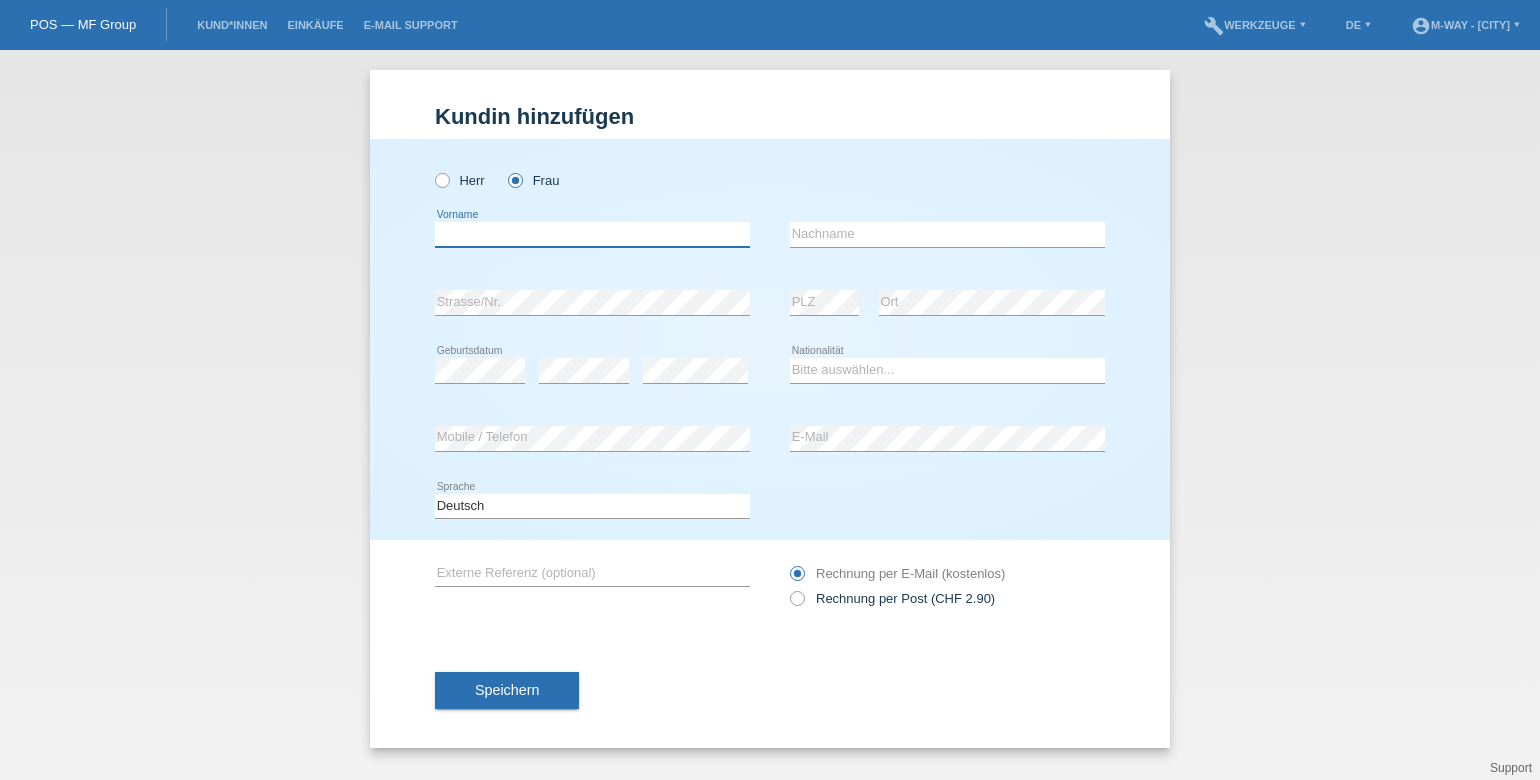 click at bounding box center (592, 234) 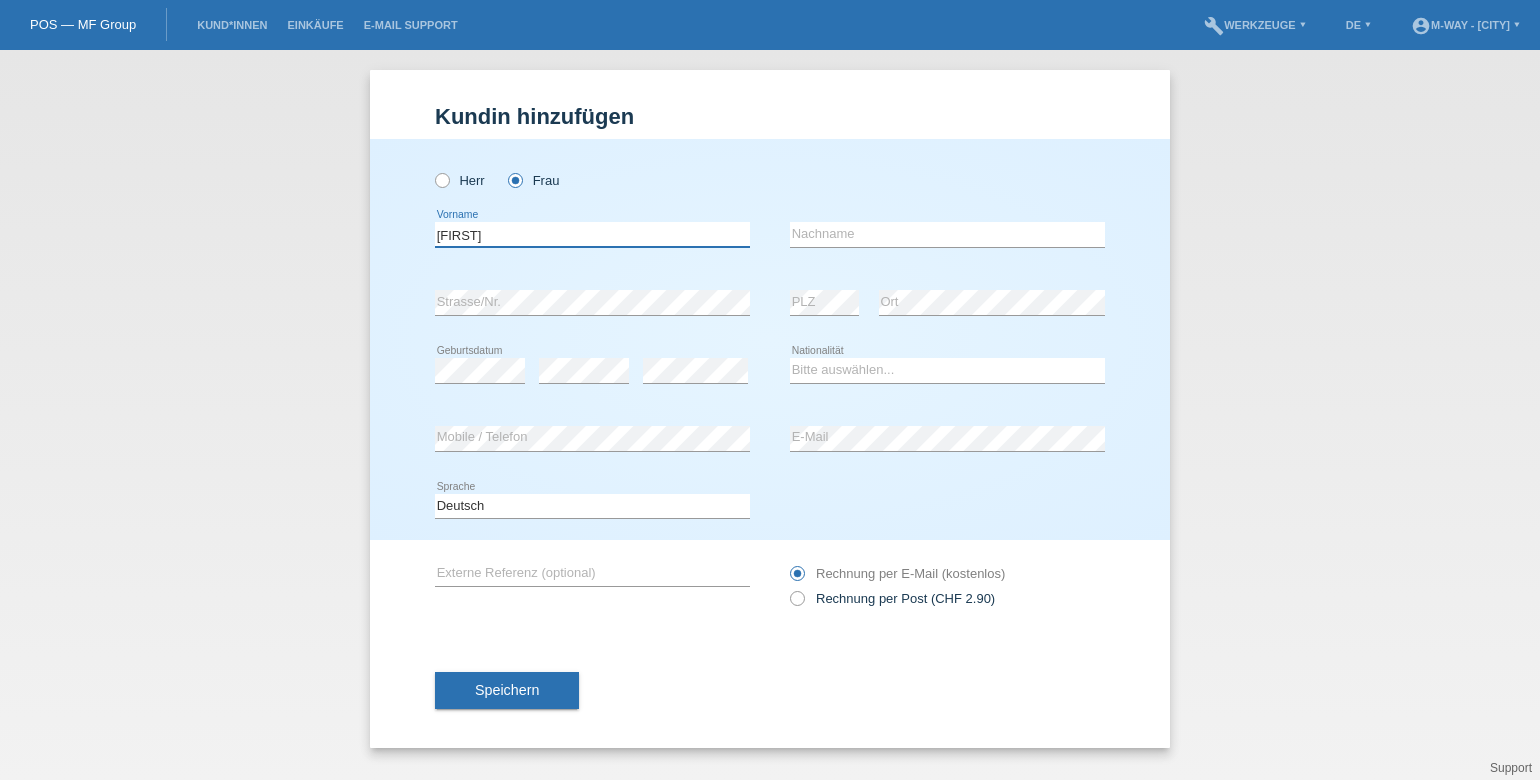 type on "[FIRST]" 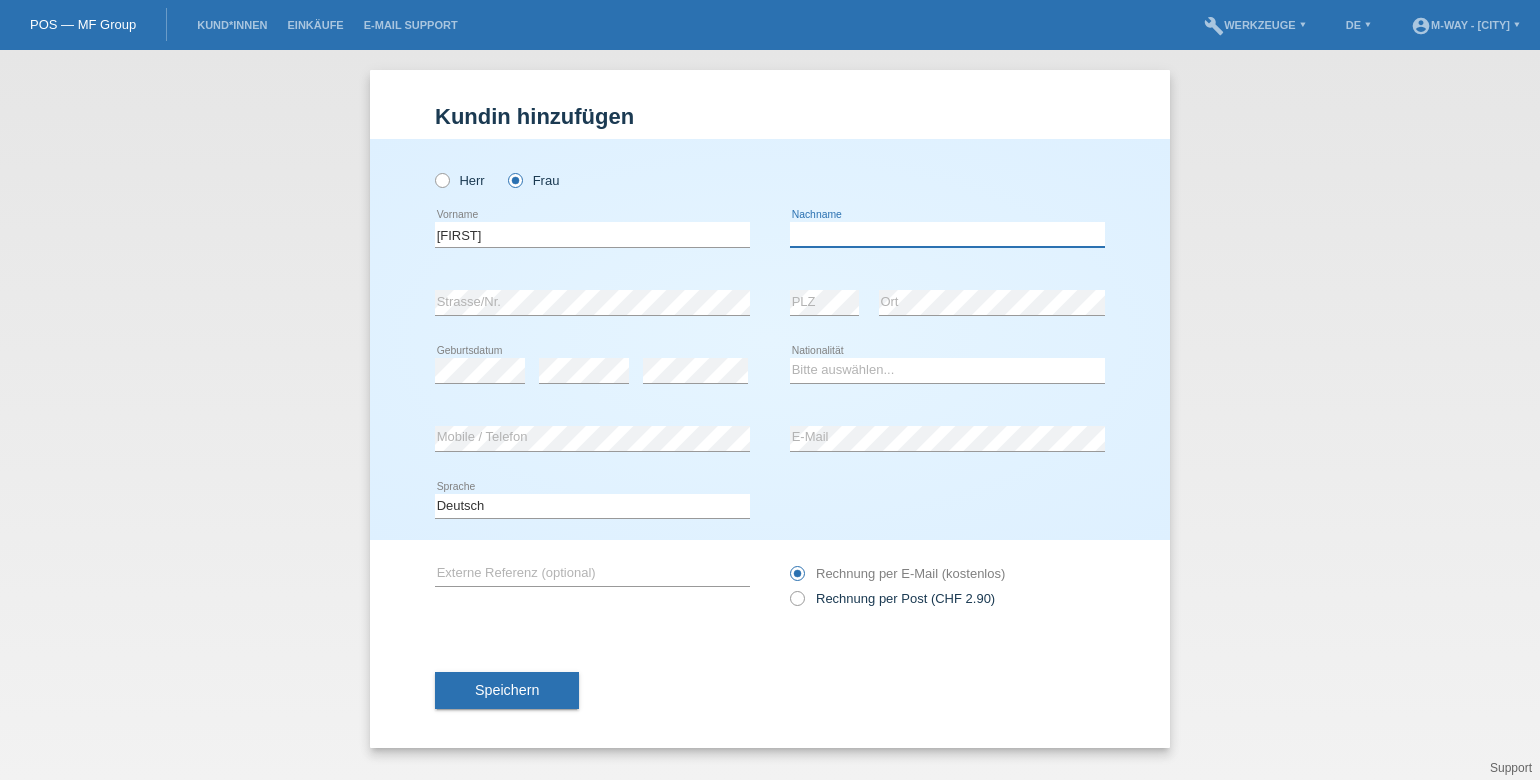 click at bounding box center [947, 234] 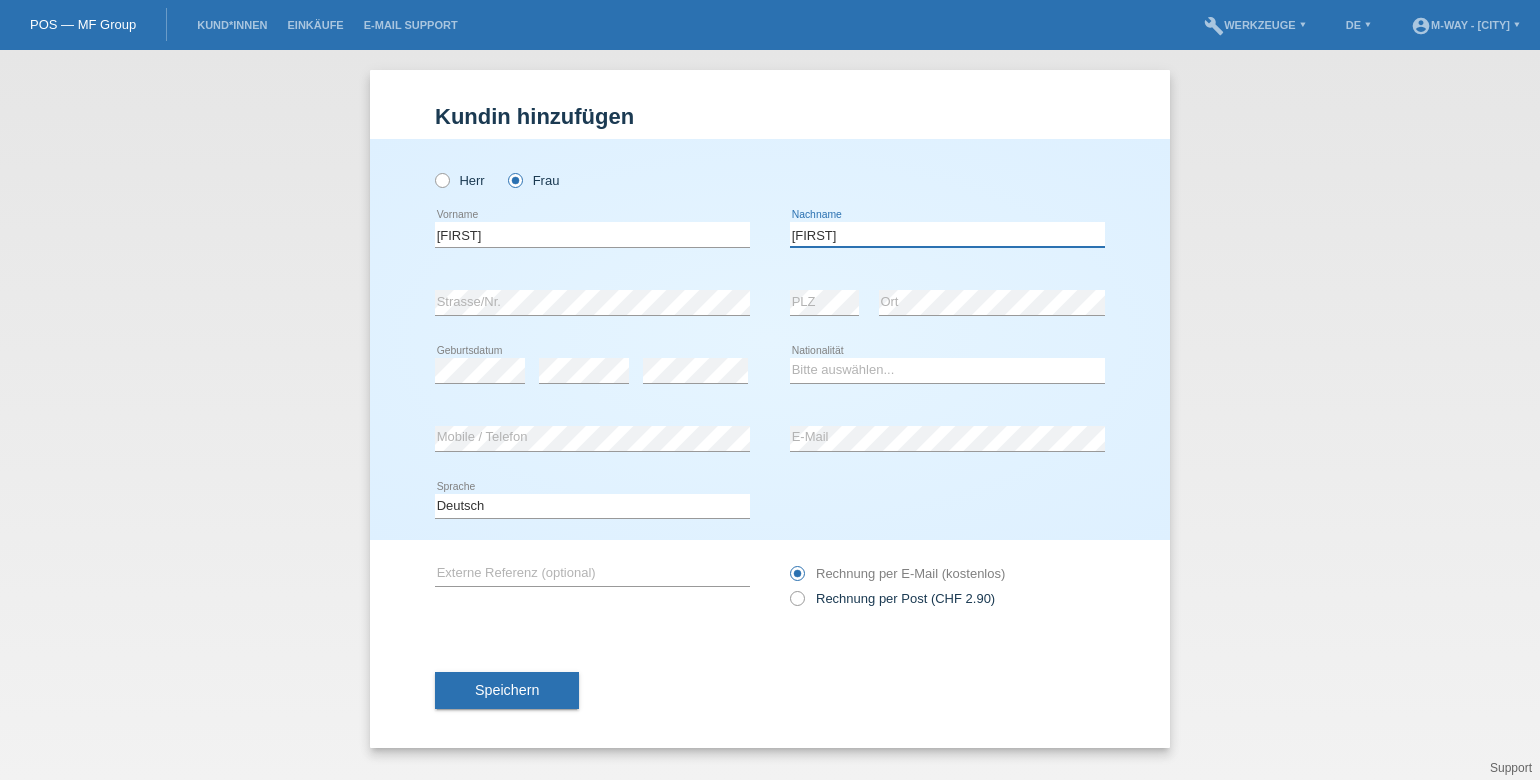 type on "[FIRST]" 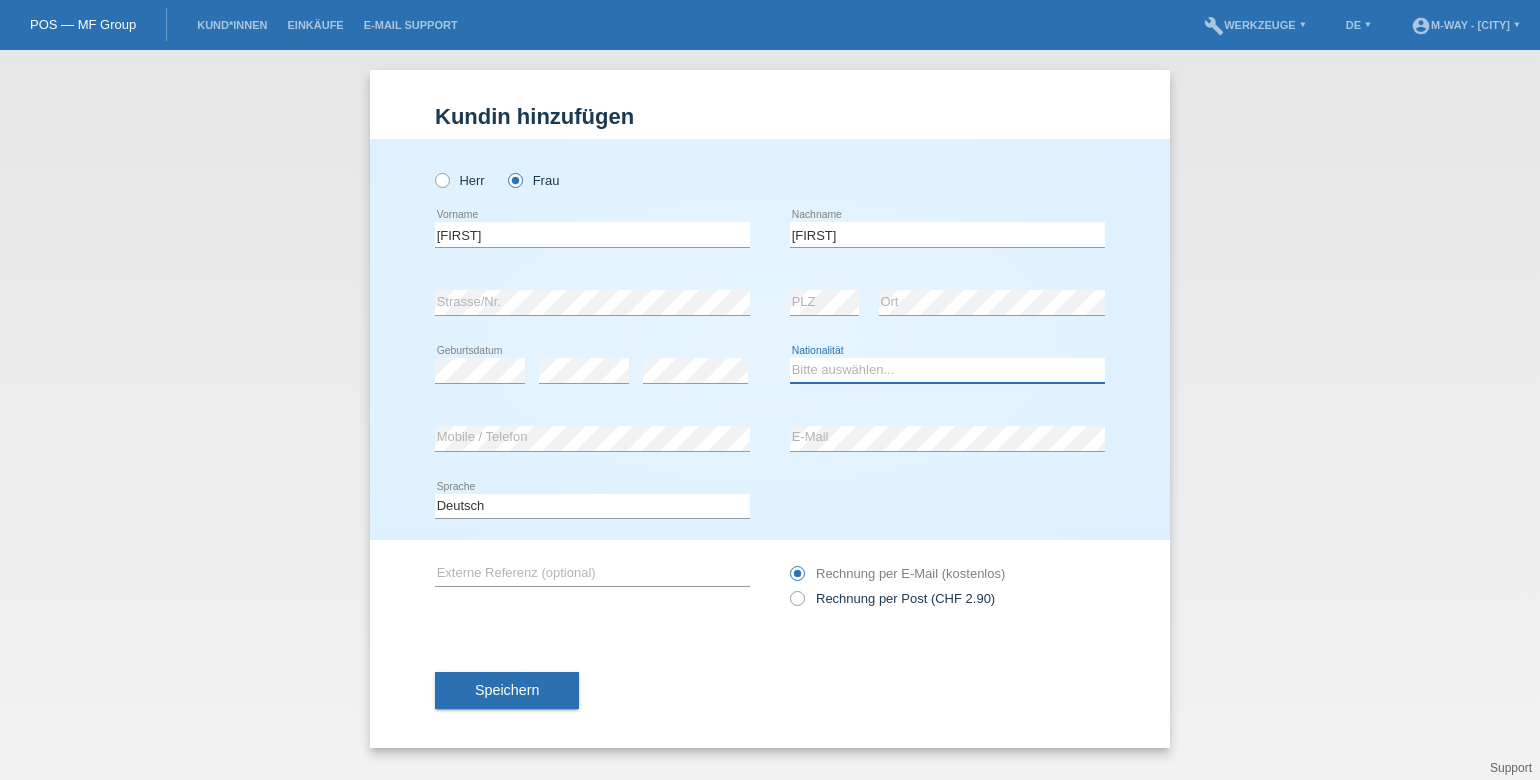 click on "Bitte auswählen...
Schweiz
Deutschland
Liechtenstein
Österreich
------------
Afghanistan
Ägypten
Åland
Albanien
Algerien" at bounding box center [947, 370] 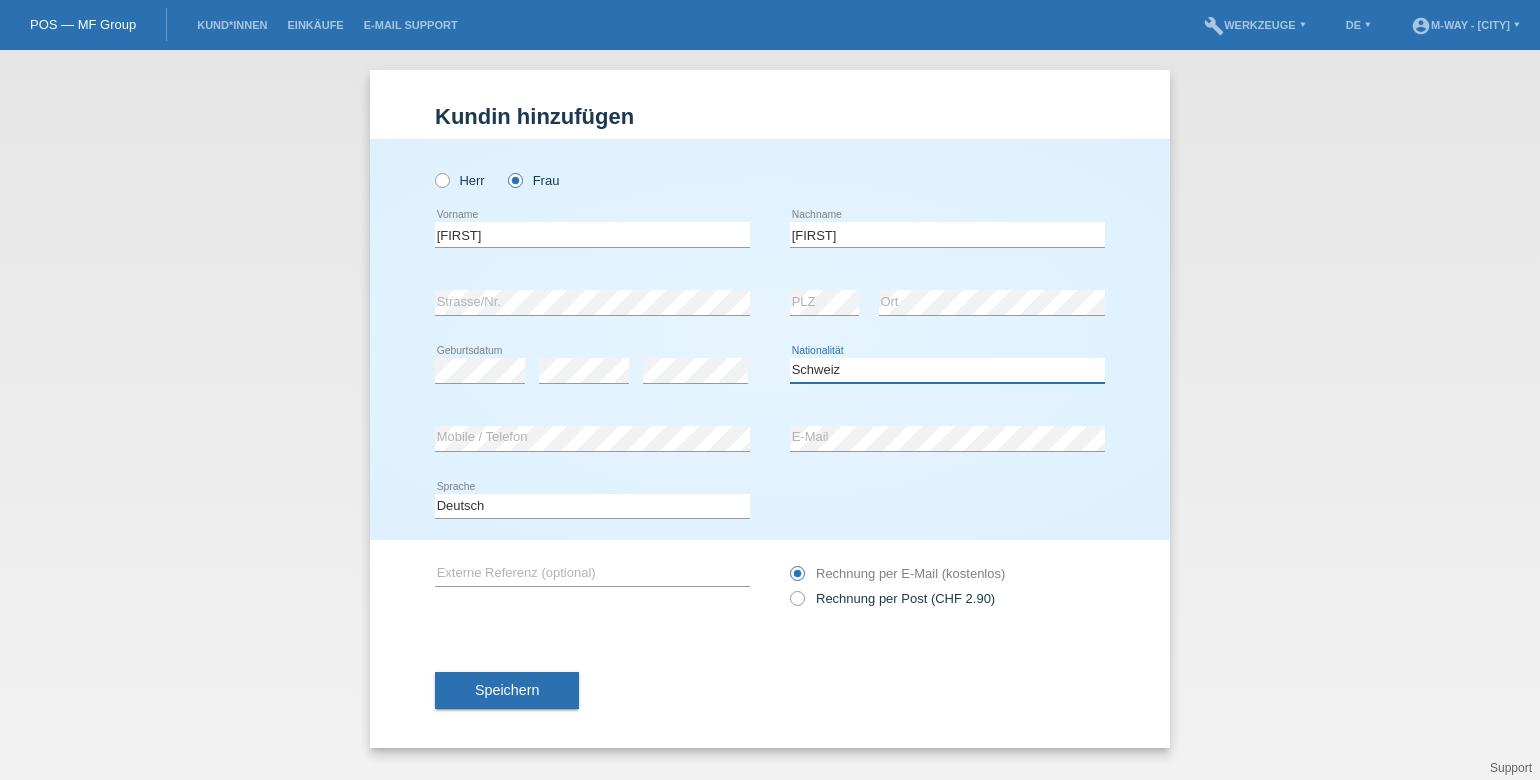 click on "Bitte auswählen...
Schweiz
Deutschland
Liechtenstein
Österreich
------------
Afghanistan
Ägypten
Åland
Albanien
Algerien" at bounding box center (947, 370) 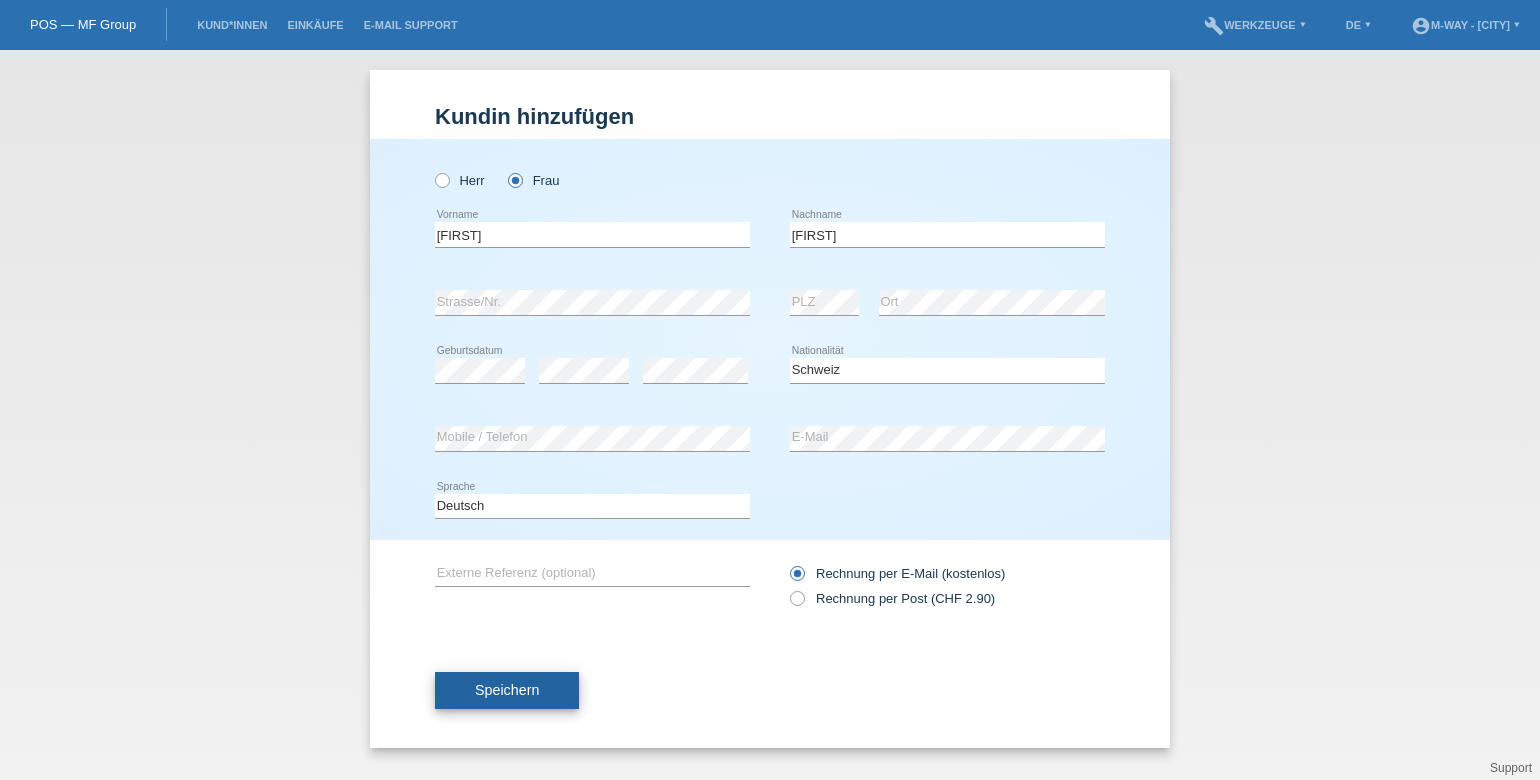 click on "Speichern" at bounding box center (507, 690) 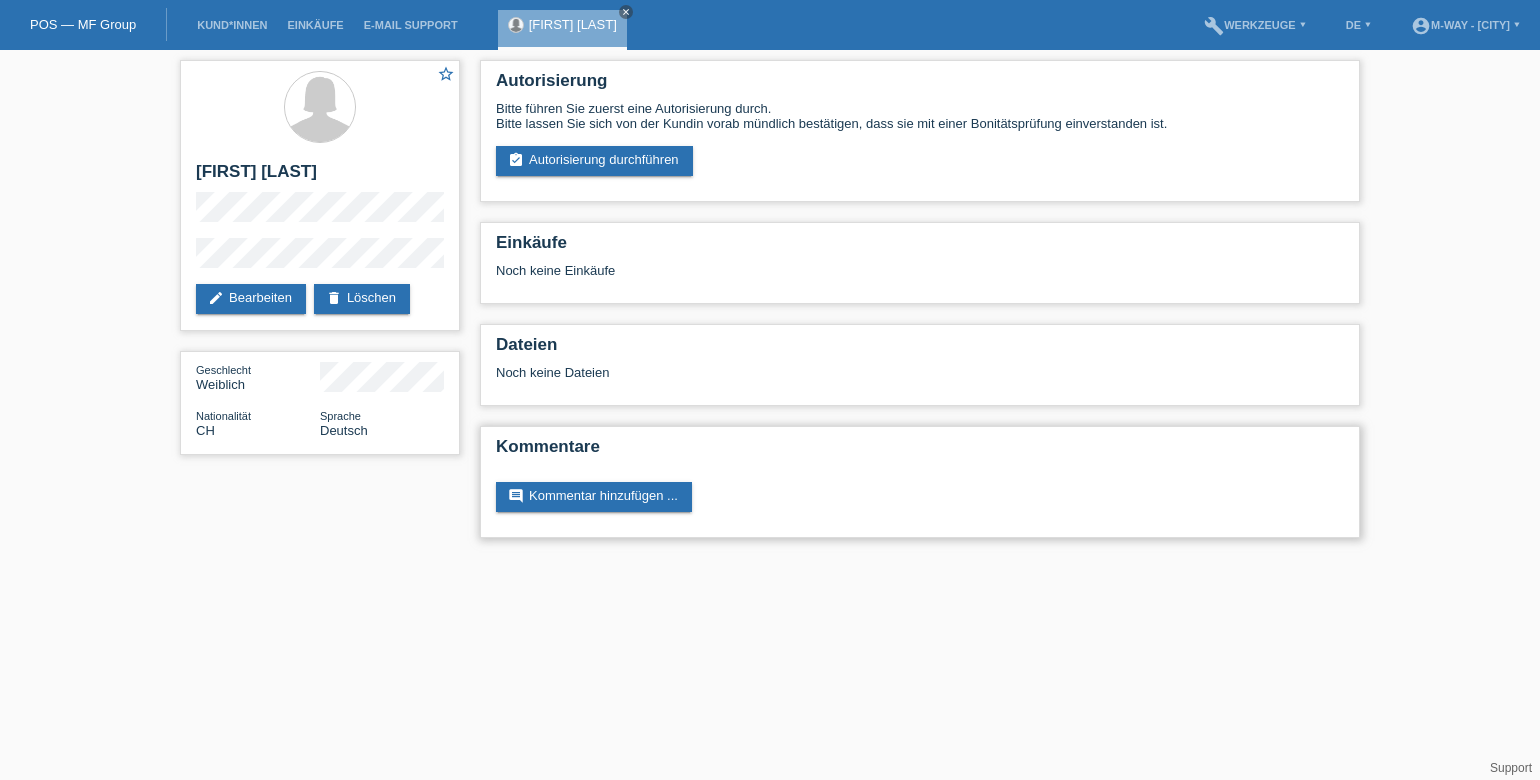 scroll, scrollTop: 0, scrollLeft: 0, axis: both 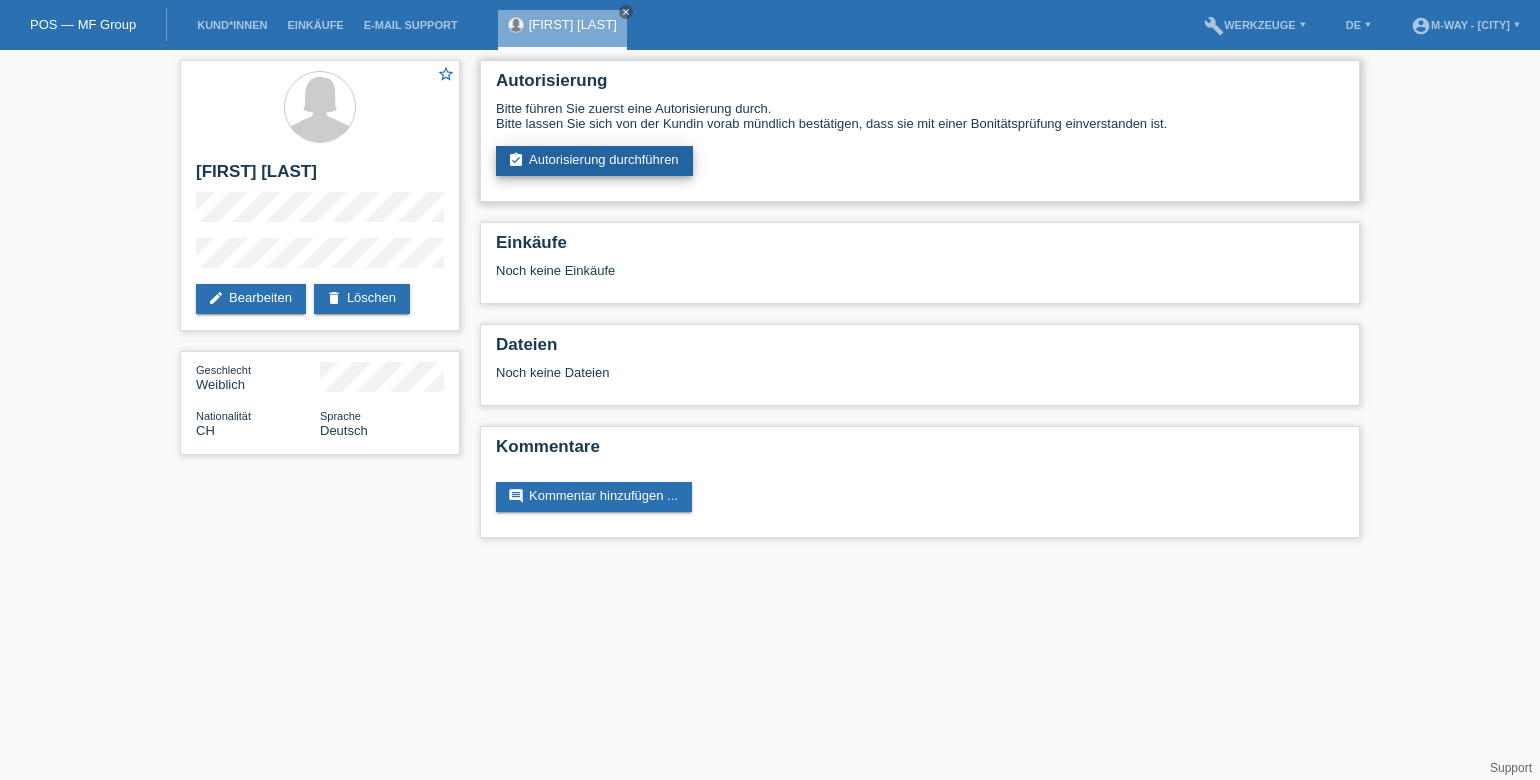 click on "assignment_turned_in  Autorisierung durchführen" at bounding box center (594, 161) 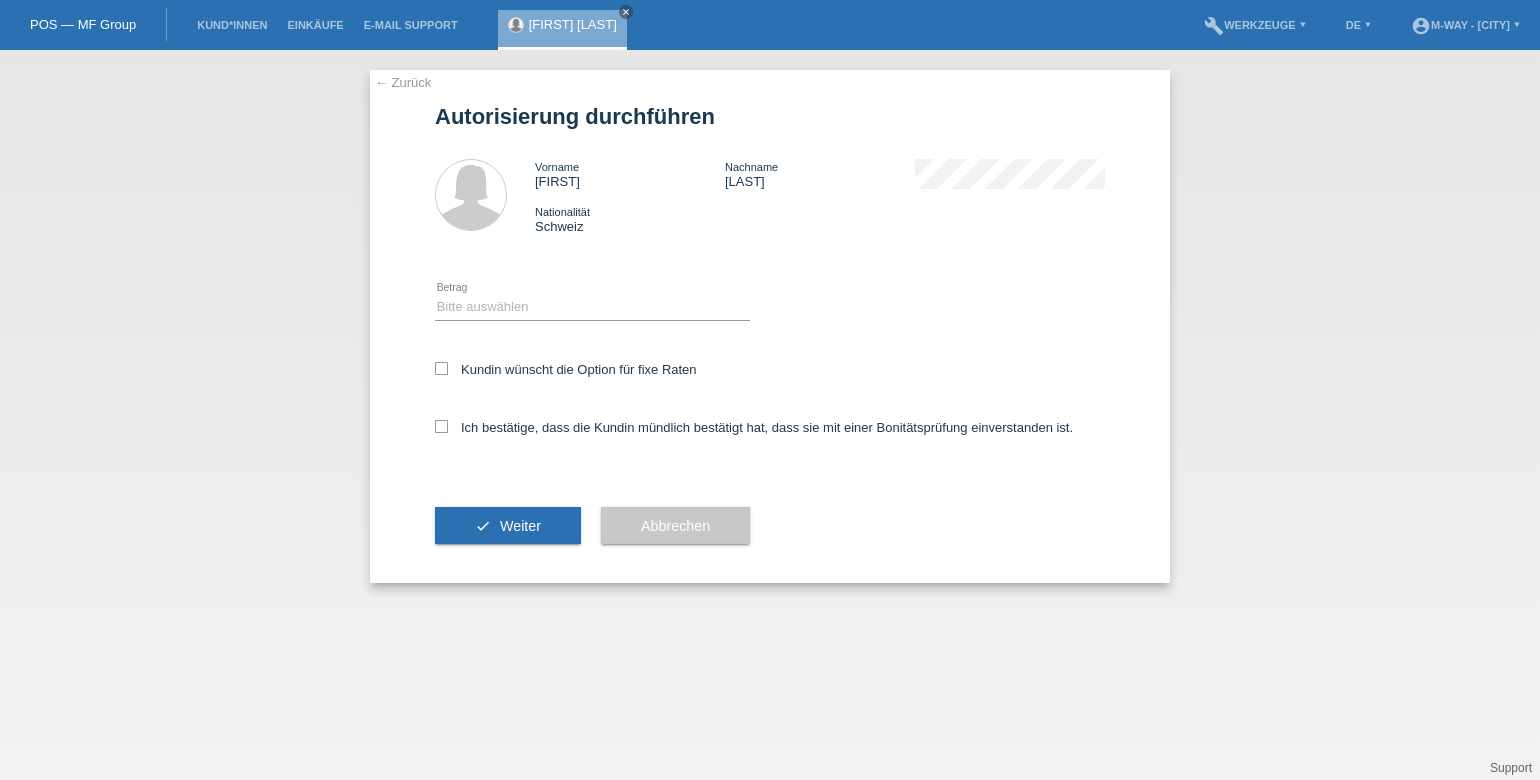 scroll, scrollTop: 0, scrollLeft: 0, axis: both 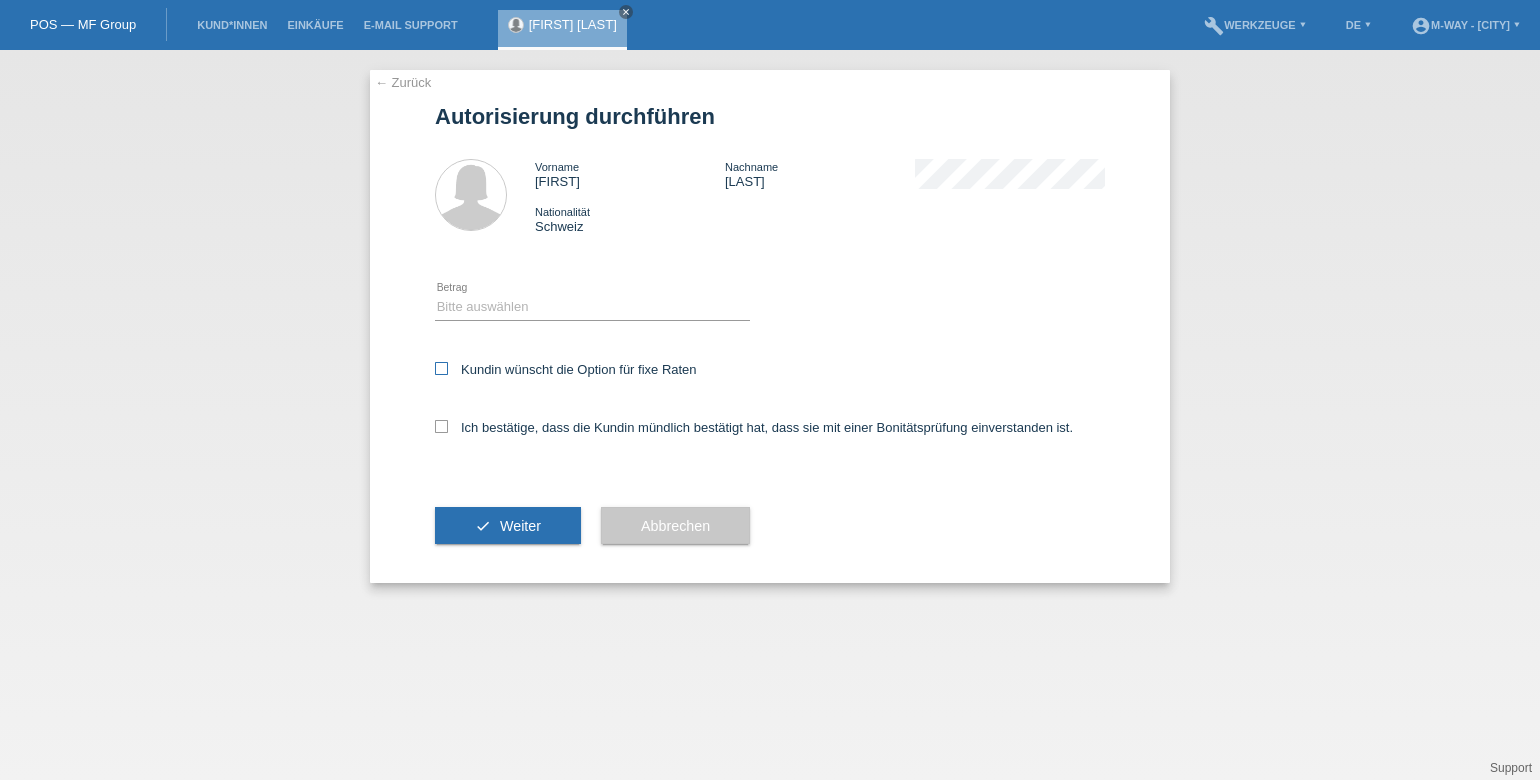click at bounding box center (441, 368) 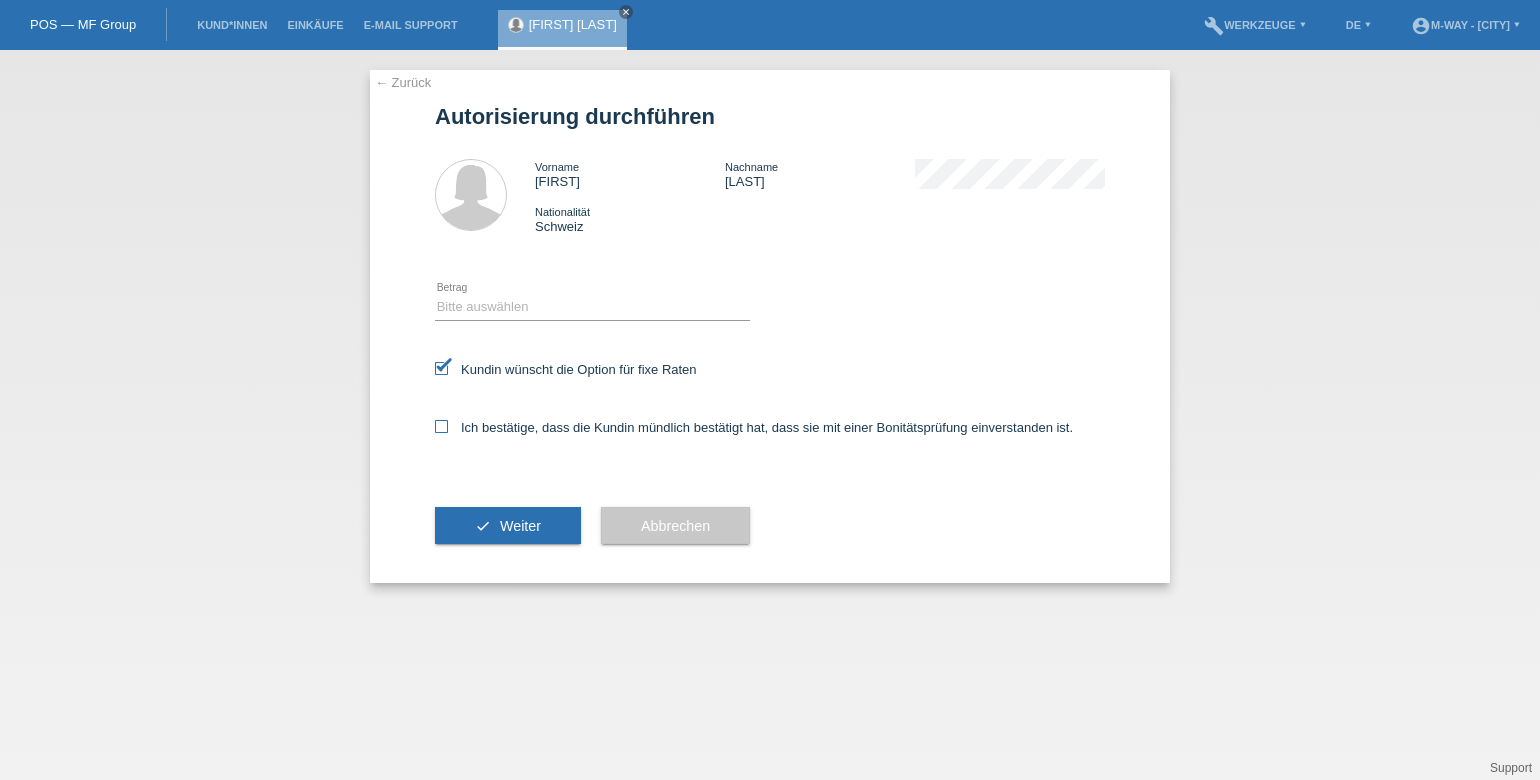 click at bounding box center [441, 426] 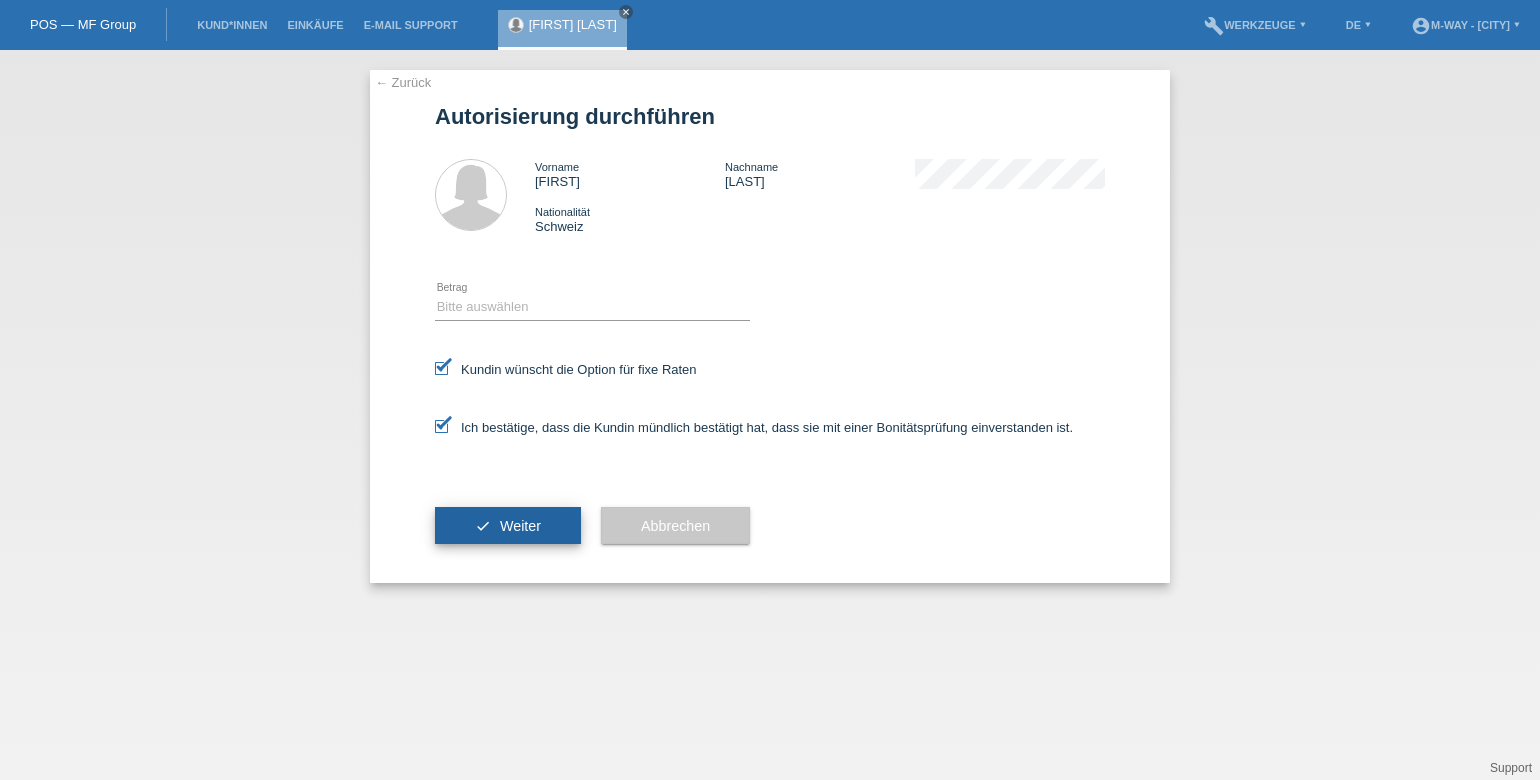 click on "check   Weiter" at bounding box center [508, 526] 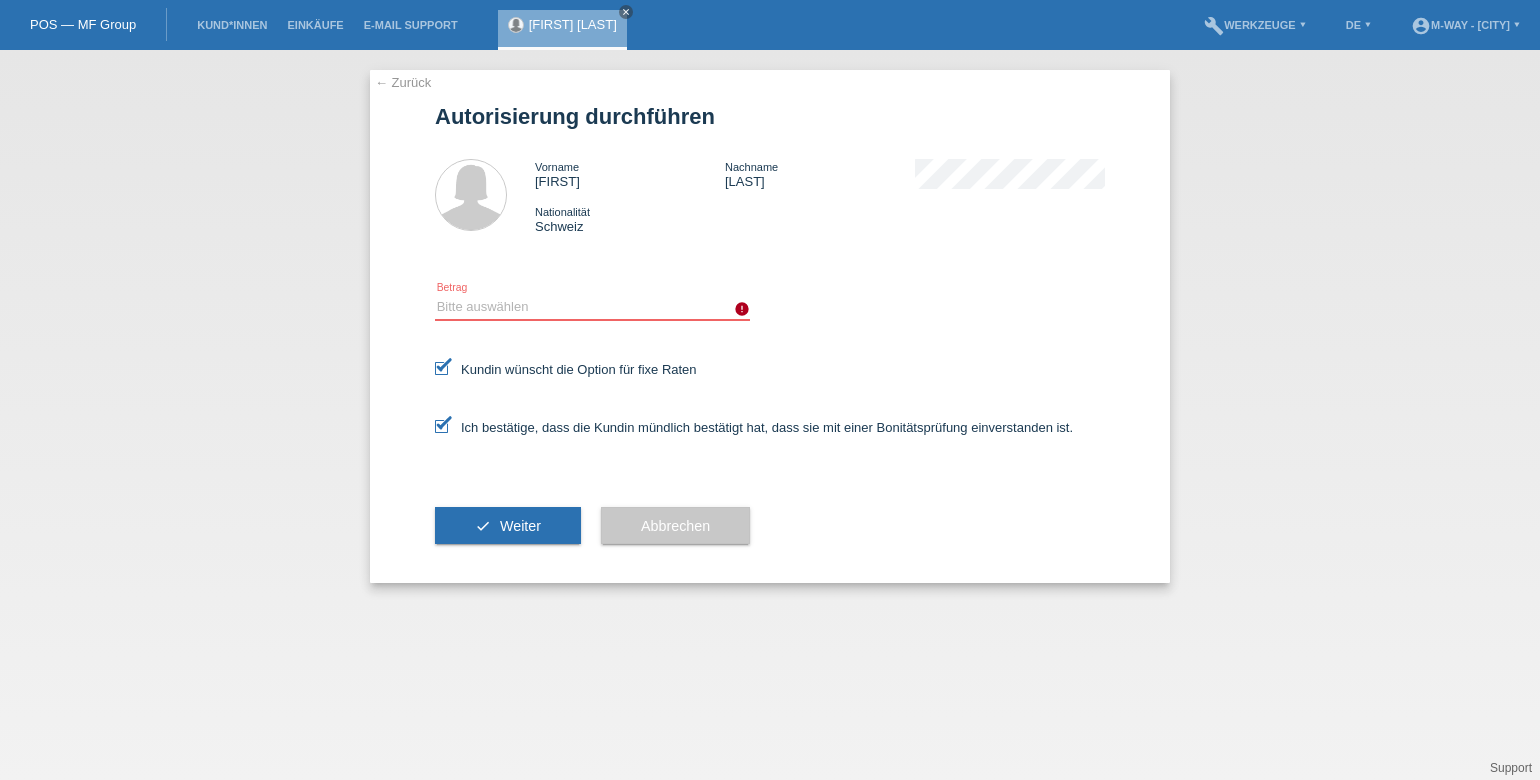 click on "Bitte auswählen
CHF 1.00 - CHF 499.00
CHF 500.00 - CHF 1'999.00
CHF 2'000.00 - CHF 15'000.00" at bounding box center [592, 307] 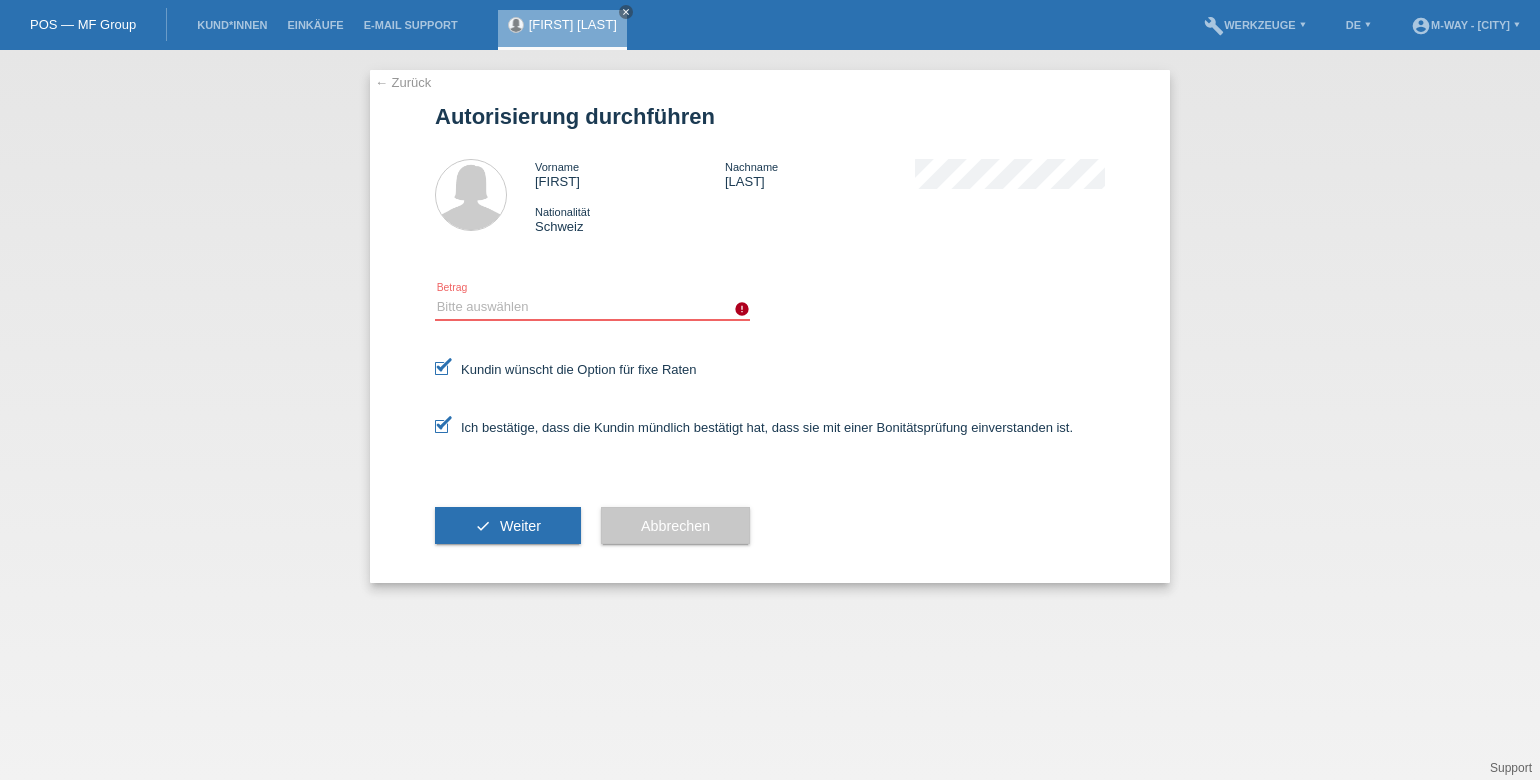 select on "3" 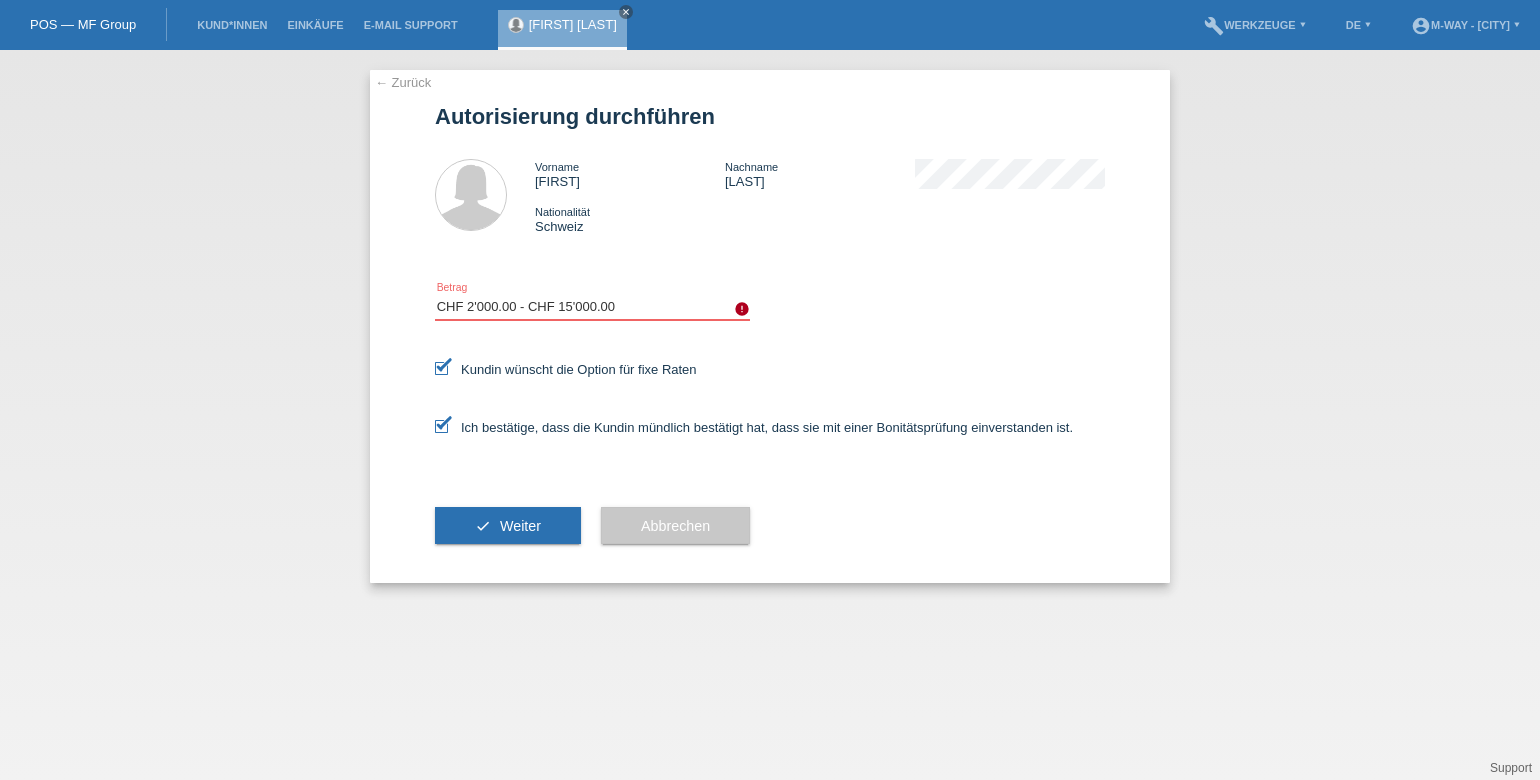 click on "Bitte auswählen
CHF 1.00 - CHF 499.00
CHF 500.00 - CHF 1'999.00
CHF 2'000.00 - CHF 15'000.00" at bounding box center (592, 307) 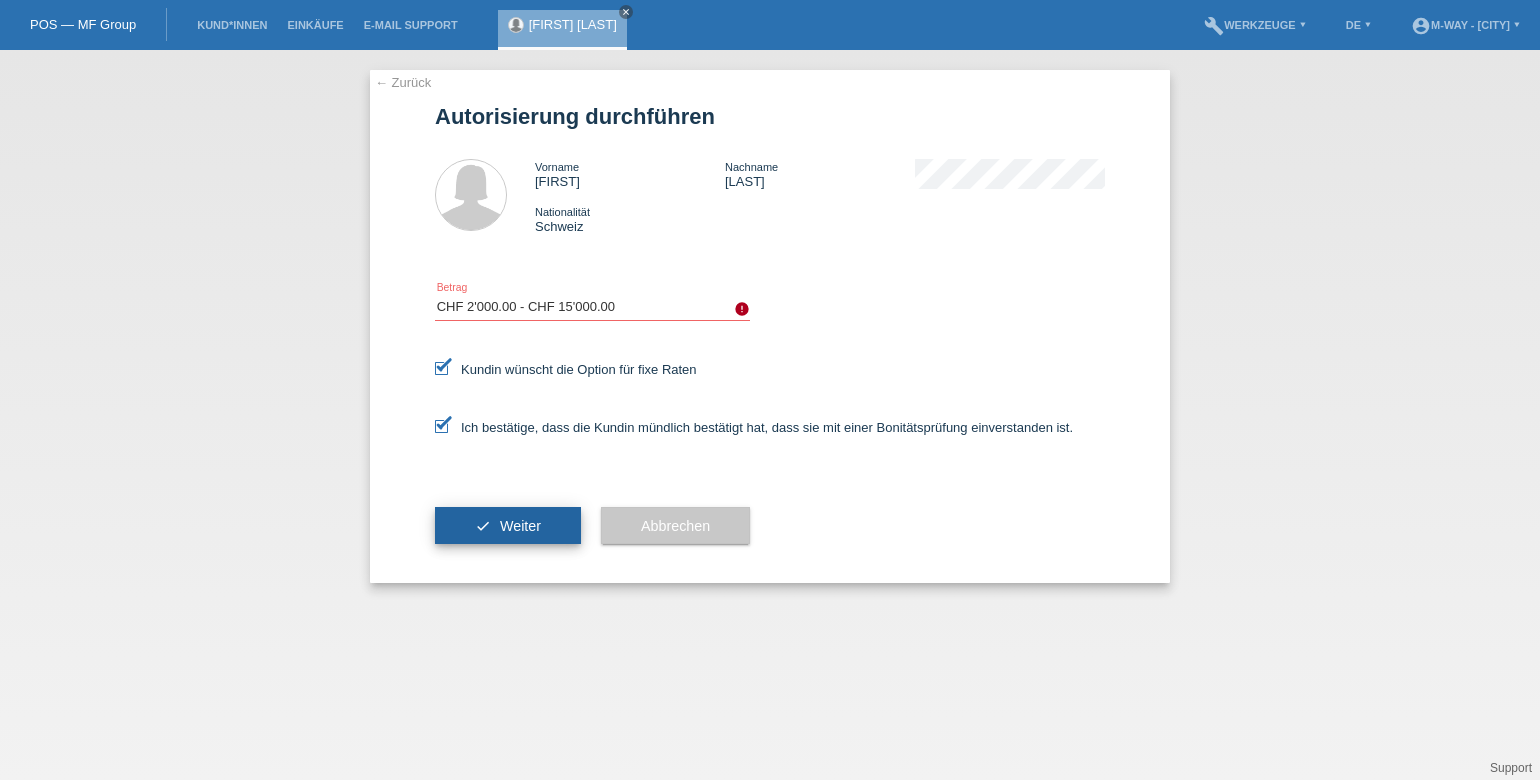 click on "check   Weiter" at bounding box center (508, 526) 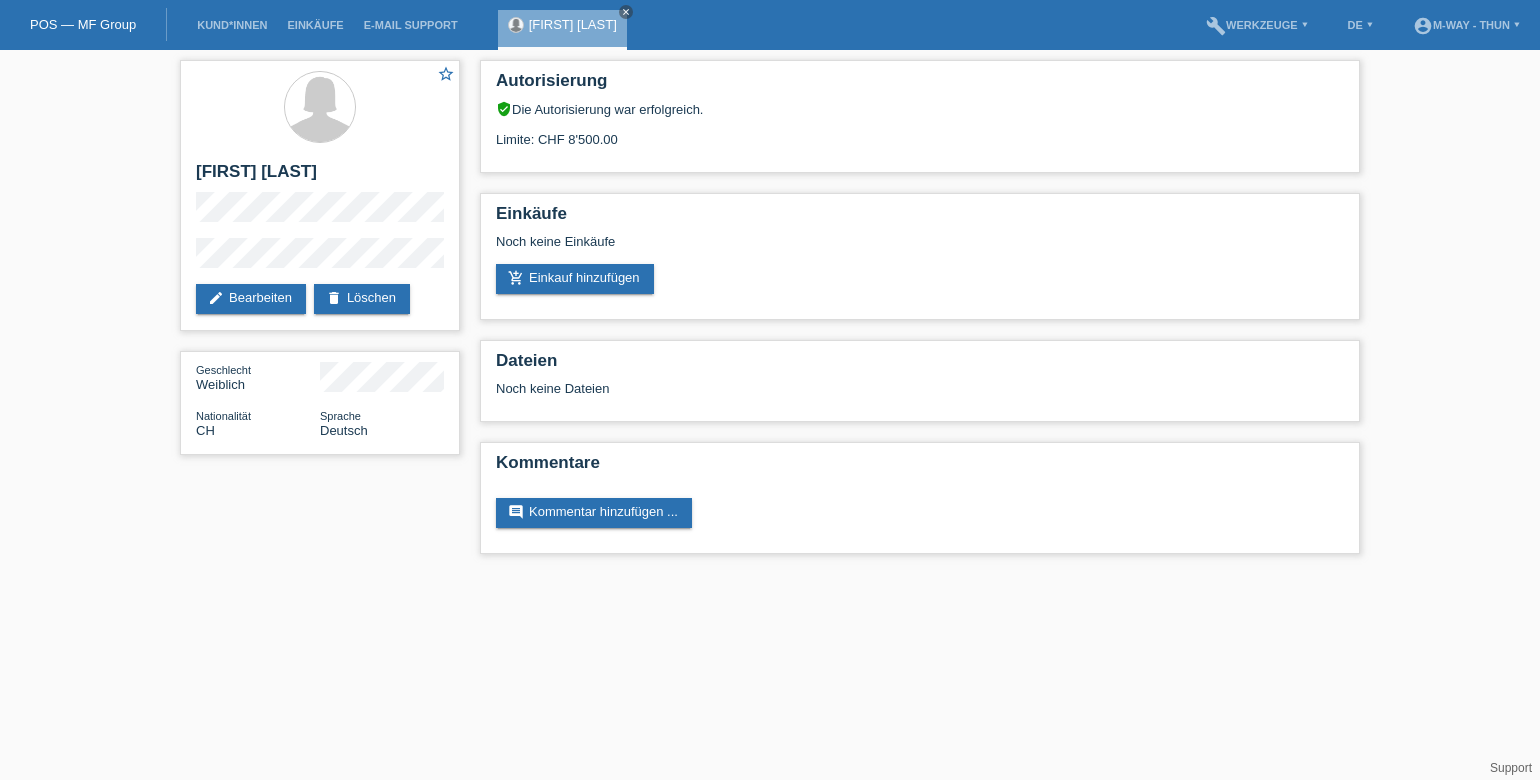 scroll, scrollTop: 0, scrollLeft: 0, axis: both 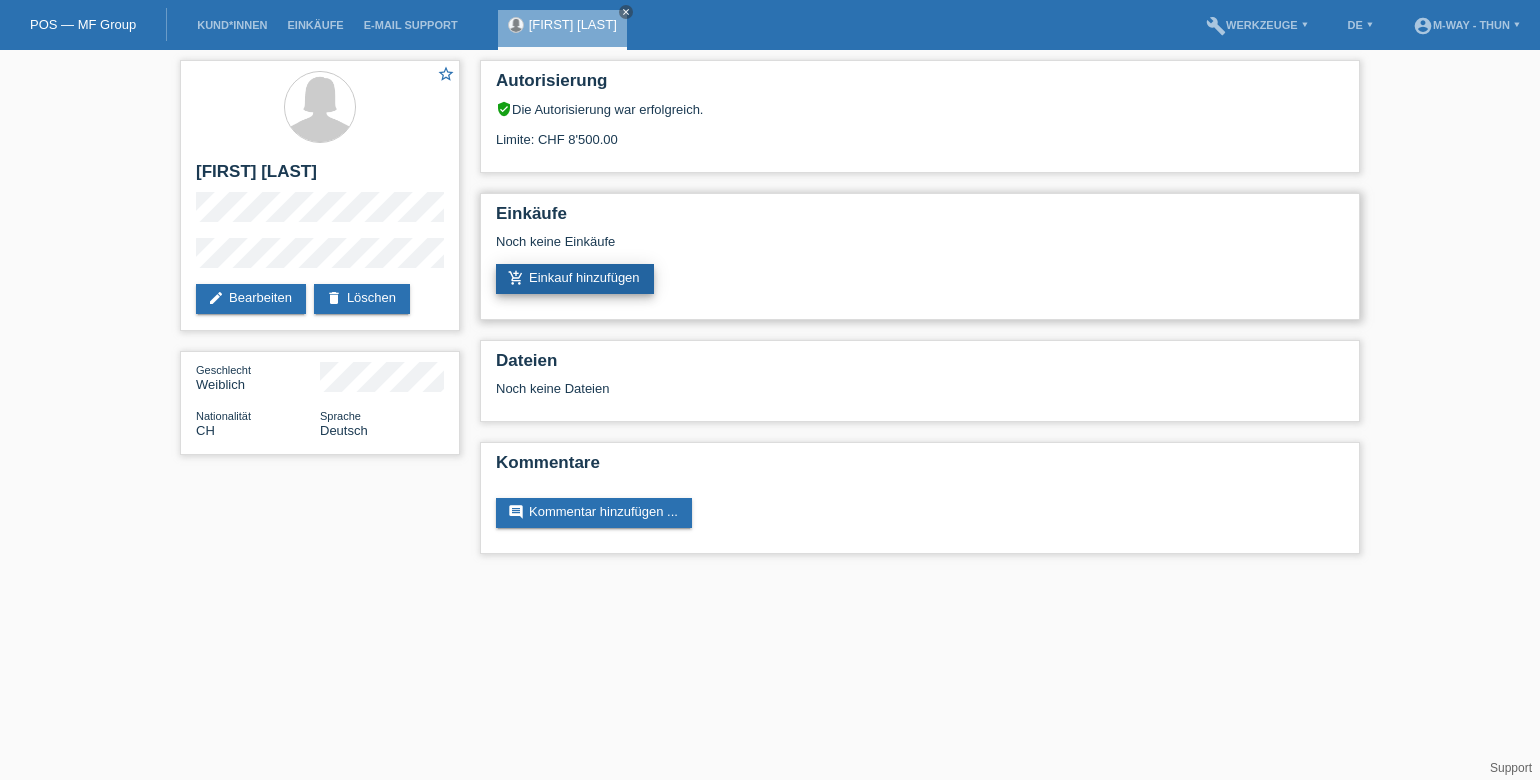 click on "add_shopping_cart  Einkauf hinzufügen" at bounding box center (575, 279) 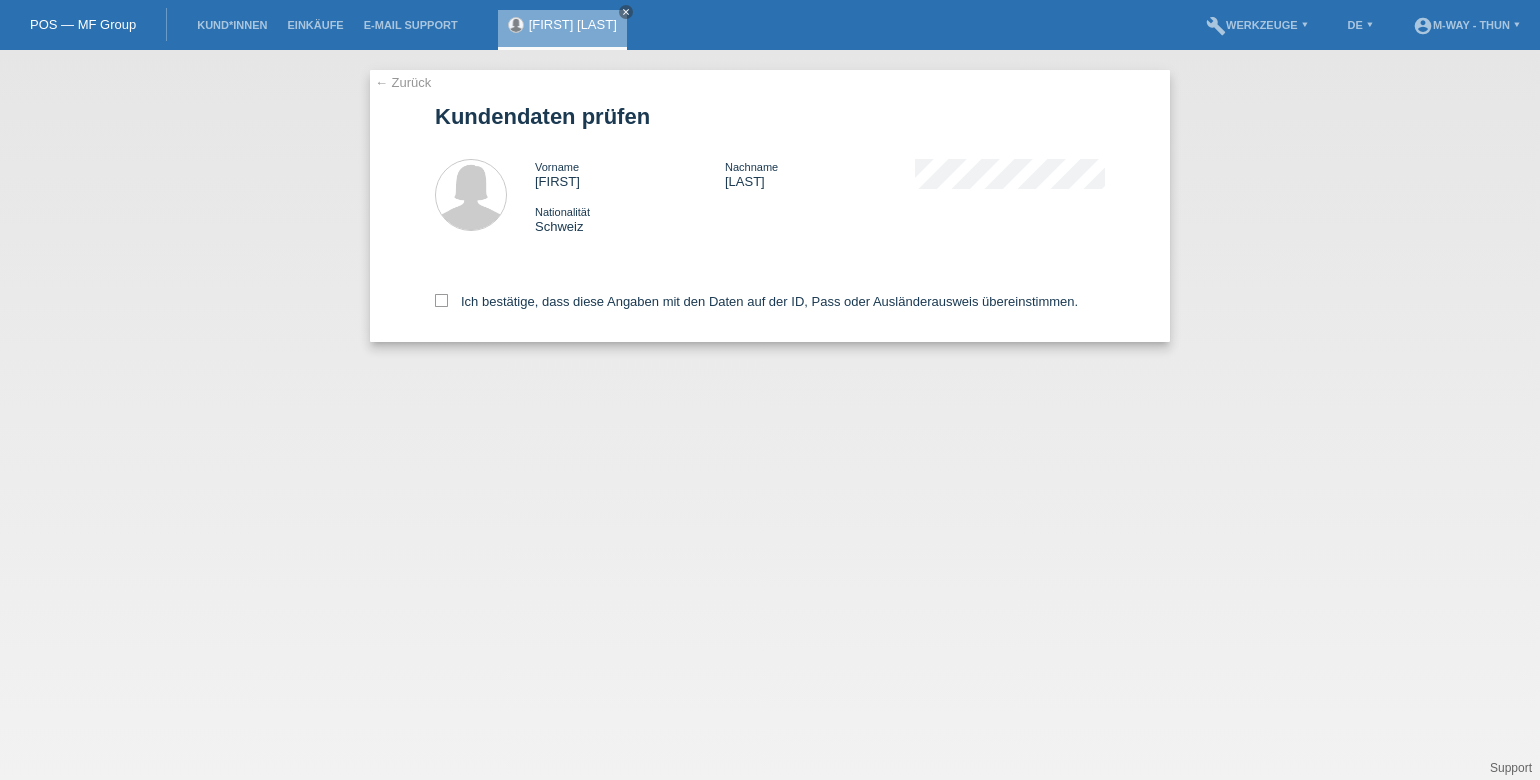 scroll, scrollTop: 0, scrollLeft: 0, axis: both 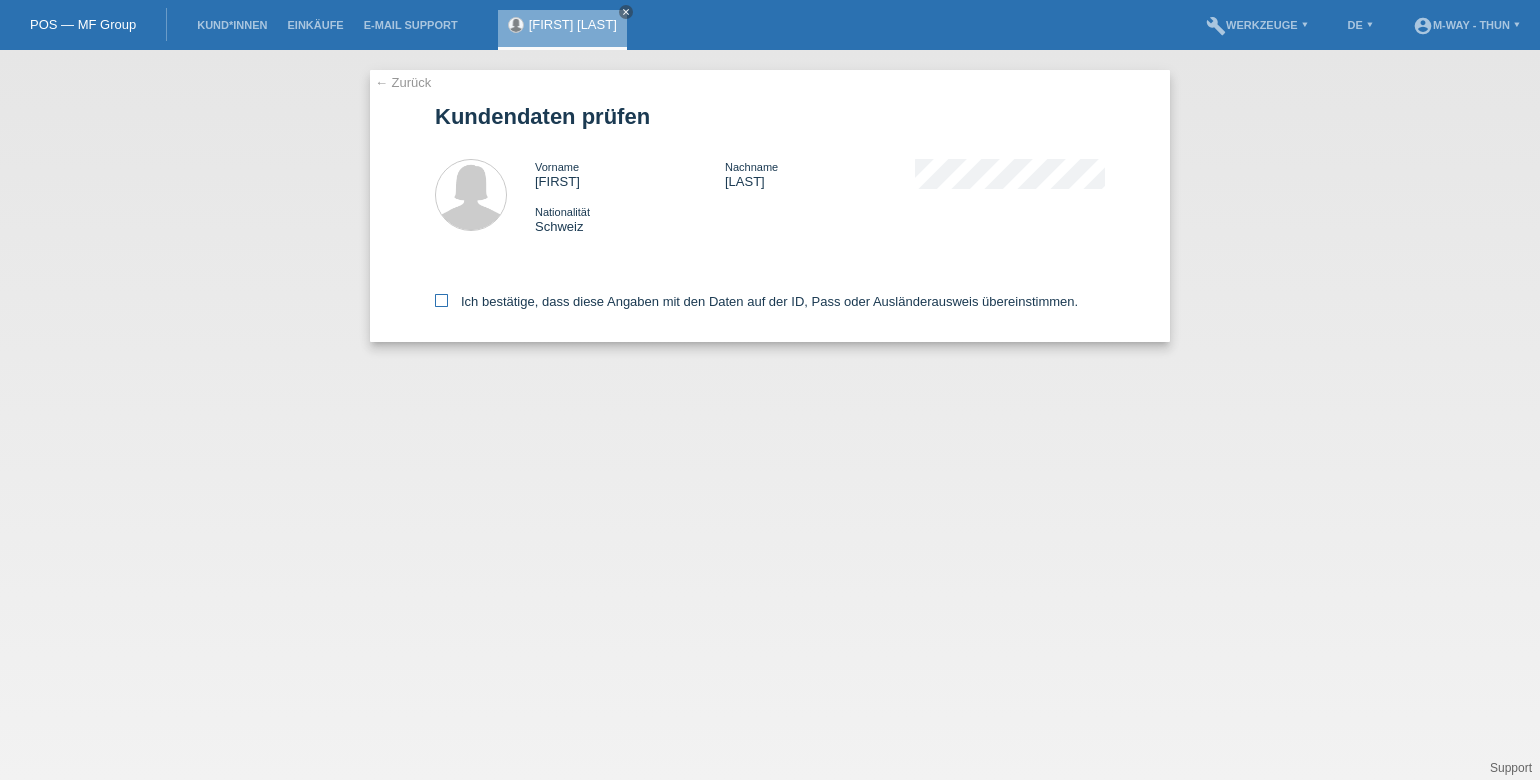 click at bounding box center [441, 300] 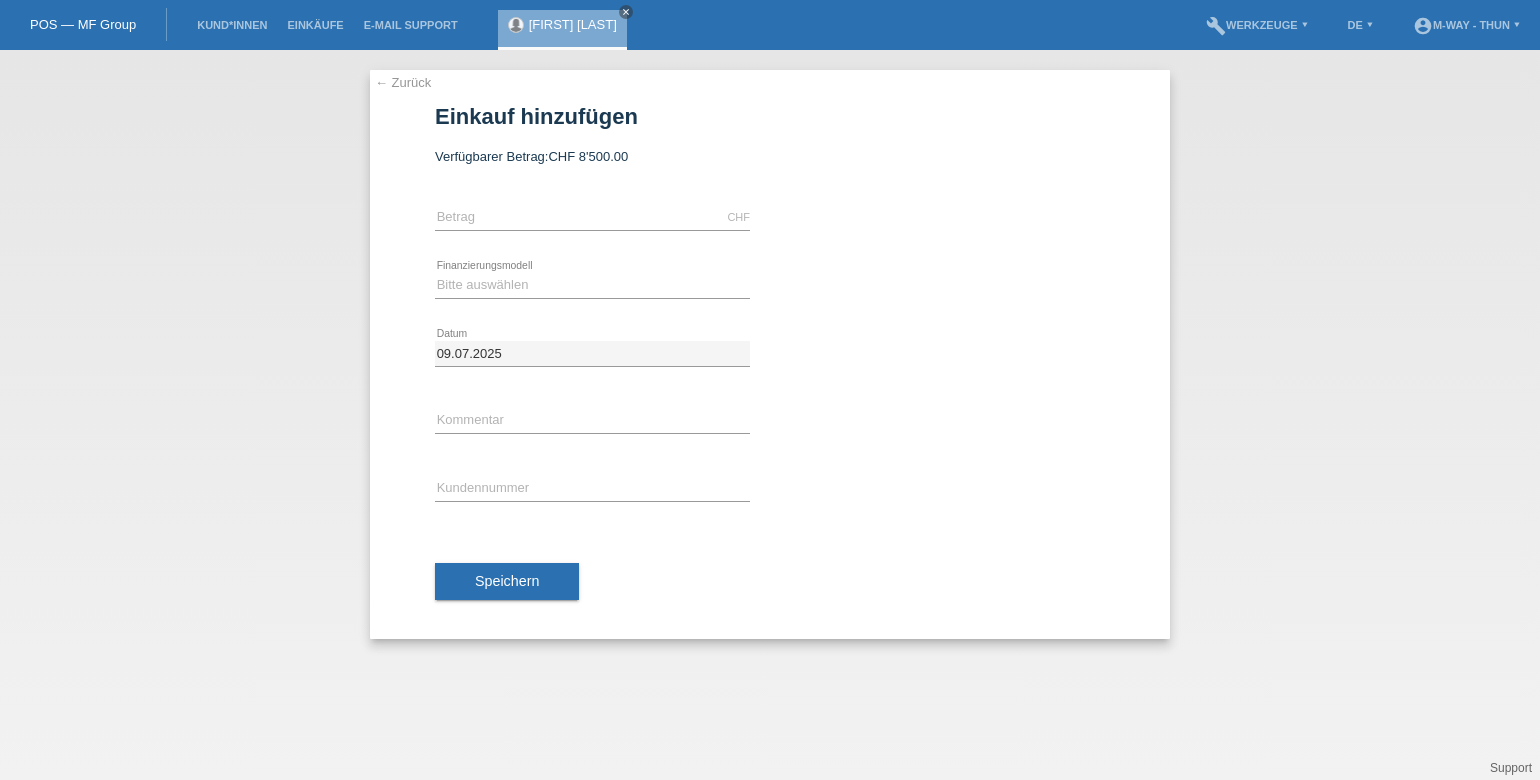 scroll, scrollTop: 0, scrollLeft: 0, axis: both 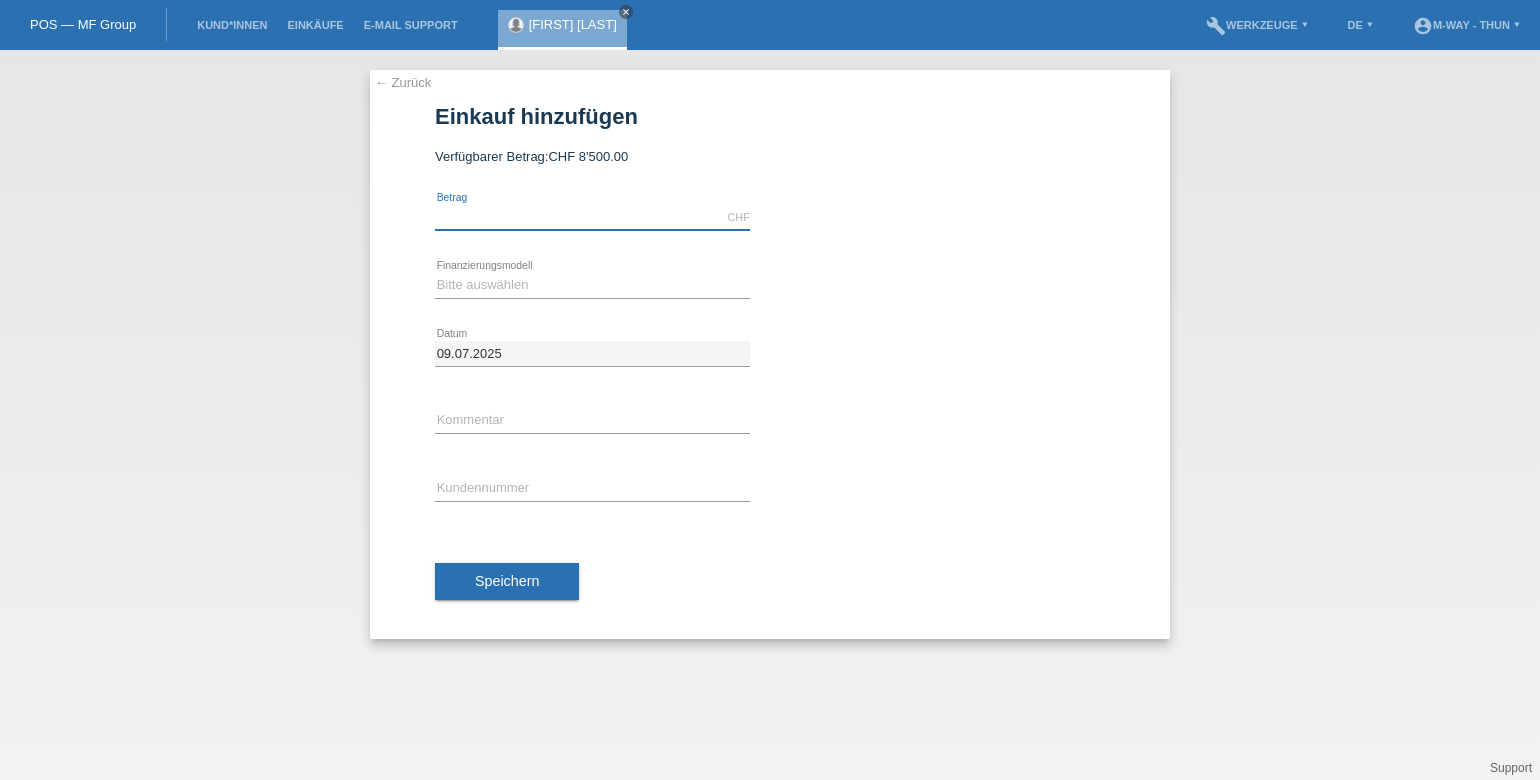 click at bounding box center (592, 217) 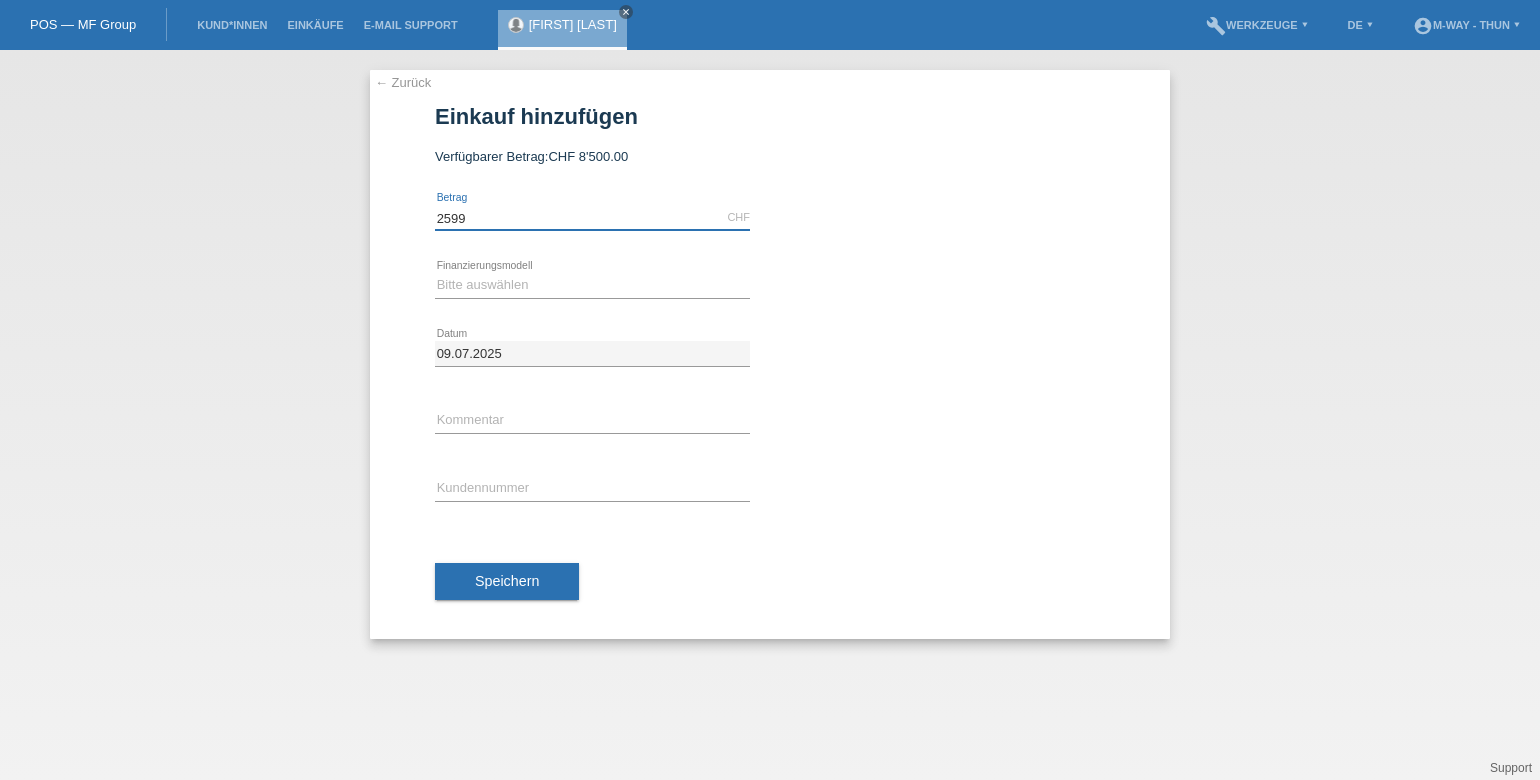 type on "2599.00" 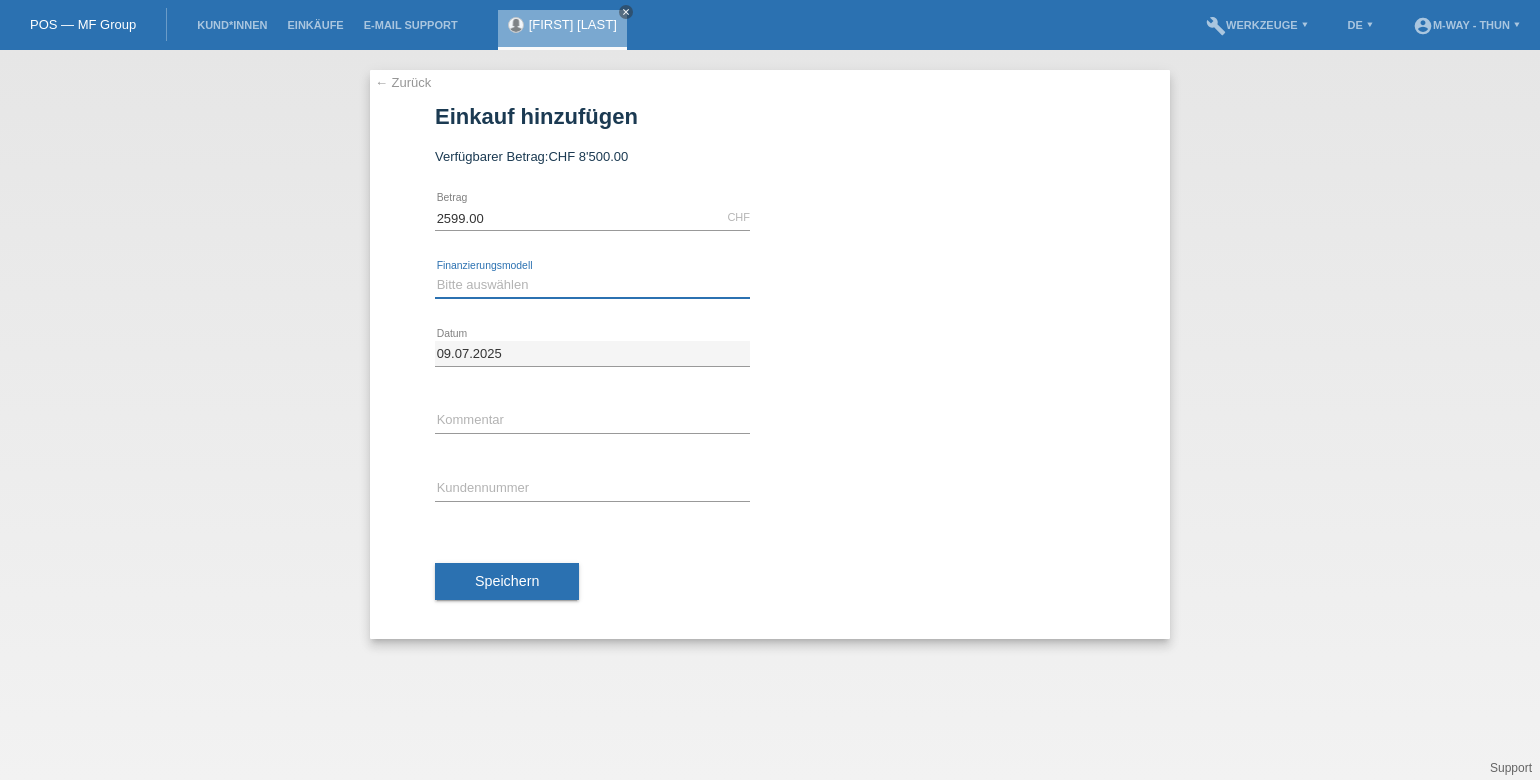 click on "Bitte auswählen
Fixe Raten
Kauf auf Rechnung mit Teilzahlungsoption" at bounding box center (592, 285) 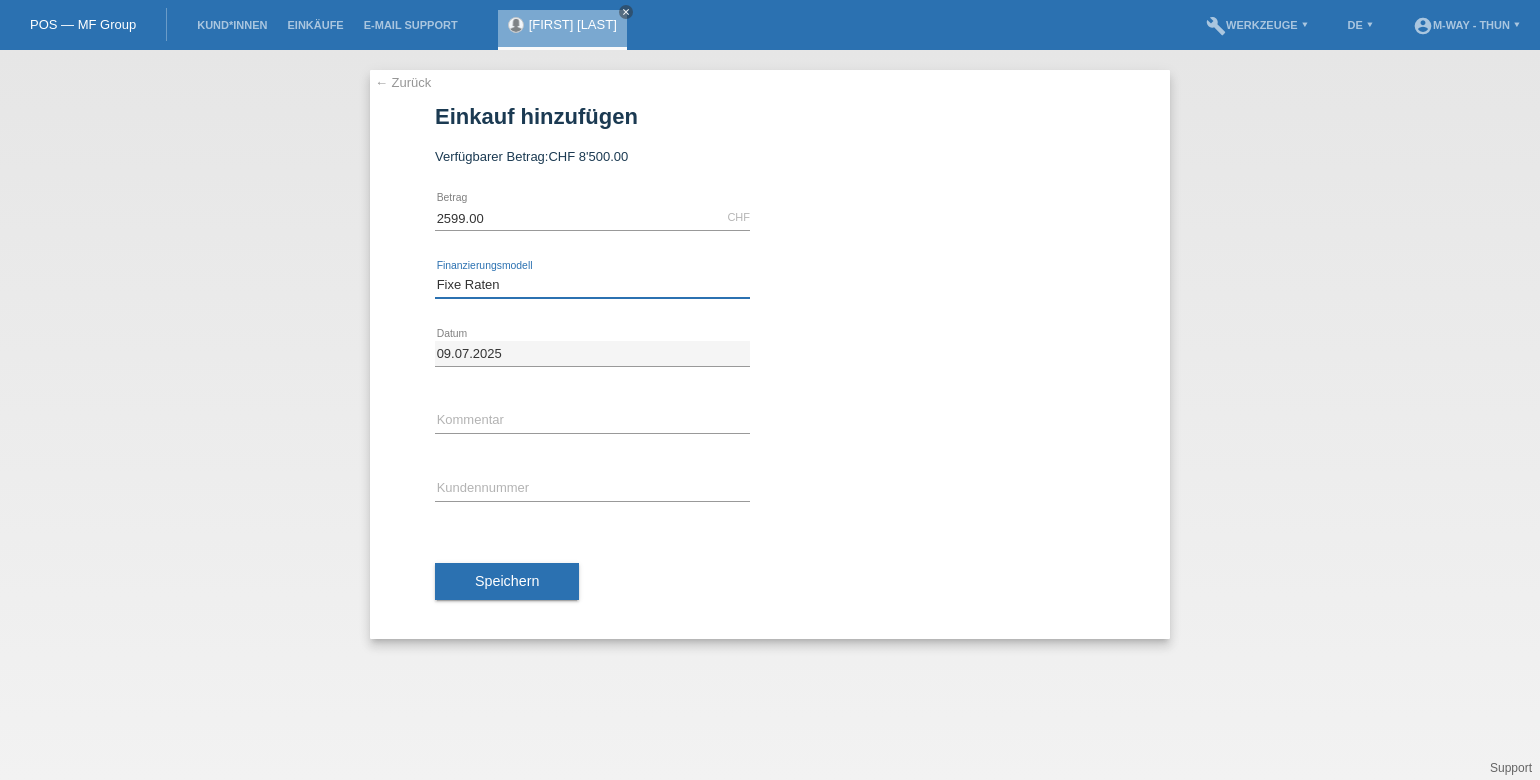 click on "Bitte auswählen
Fixe Raten
Kauf auf Rechnung mit Teilzahlungsoption" at bounding box center [592, 285] 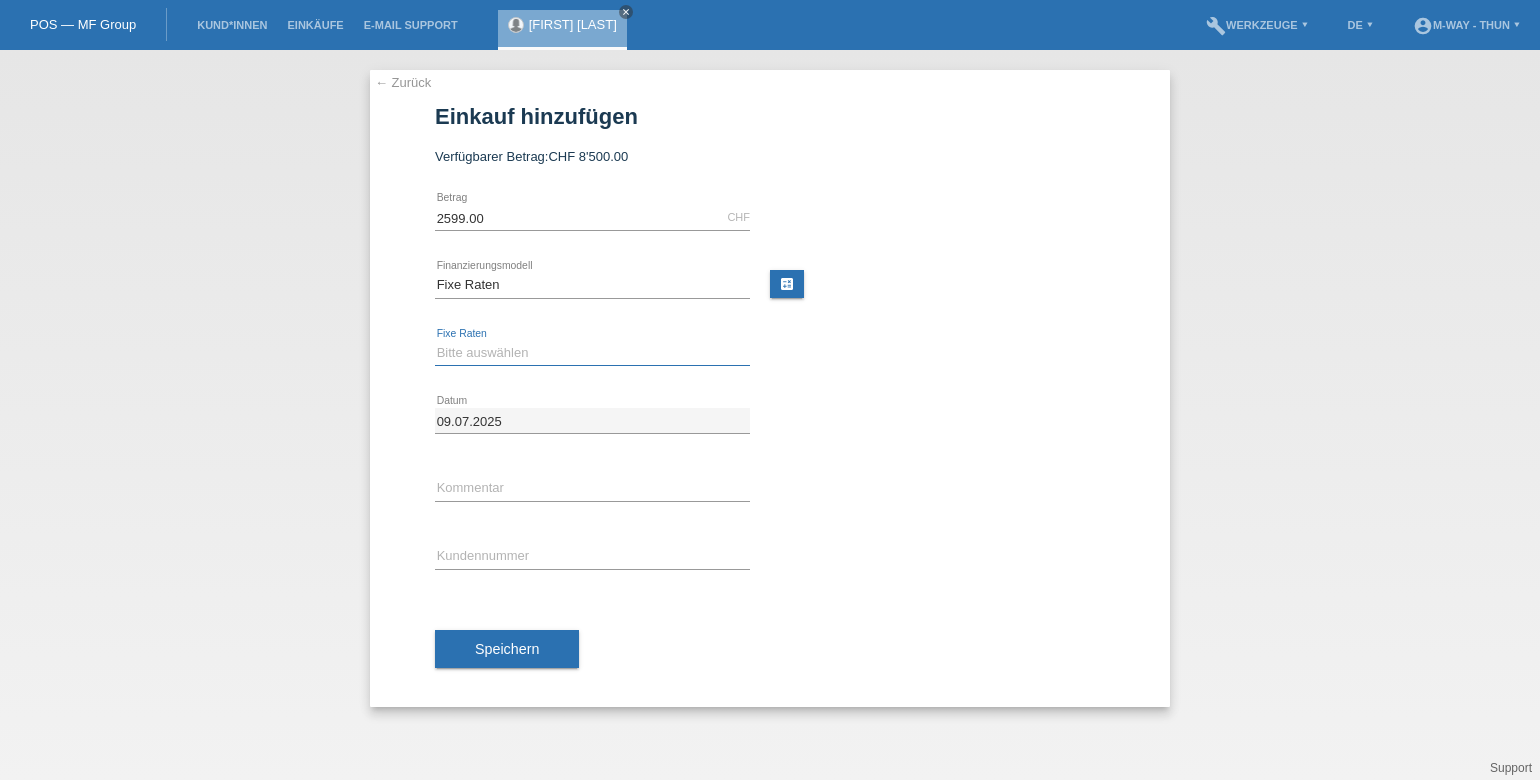 click on "Bitte auswählen
4 Raten
5 Raten
6 Raten
7 Raten
8 Raten
9 Raten
10 Raten
11 Raten" at bounding box center (592, 353) 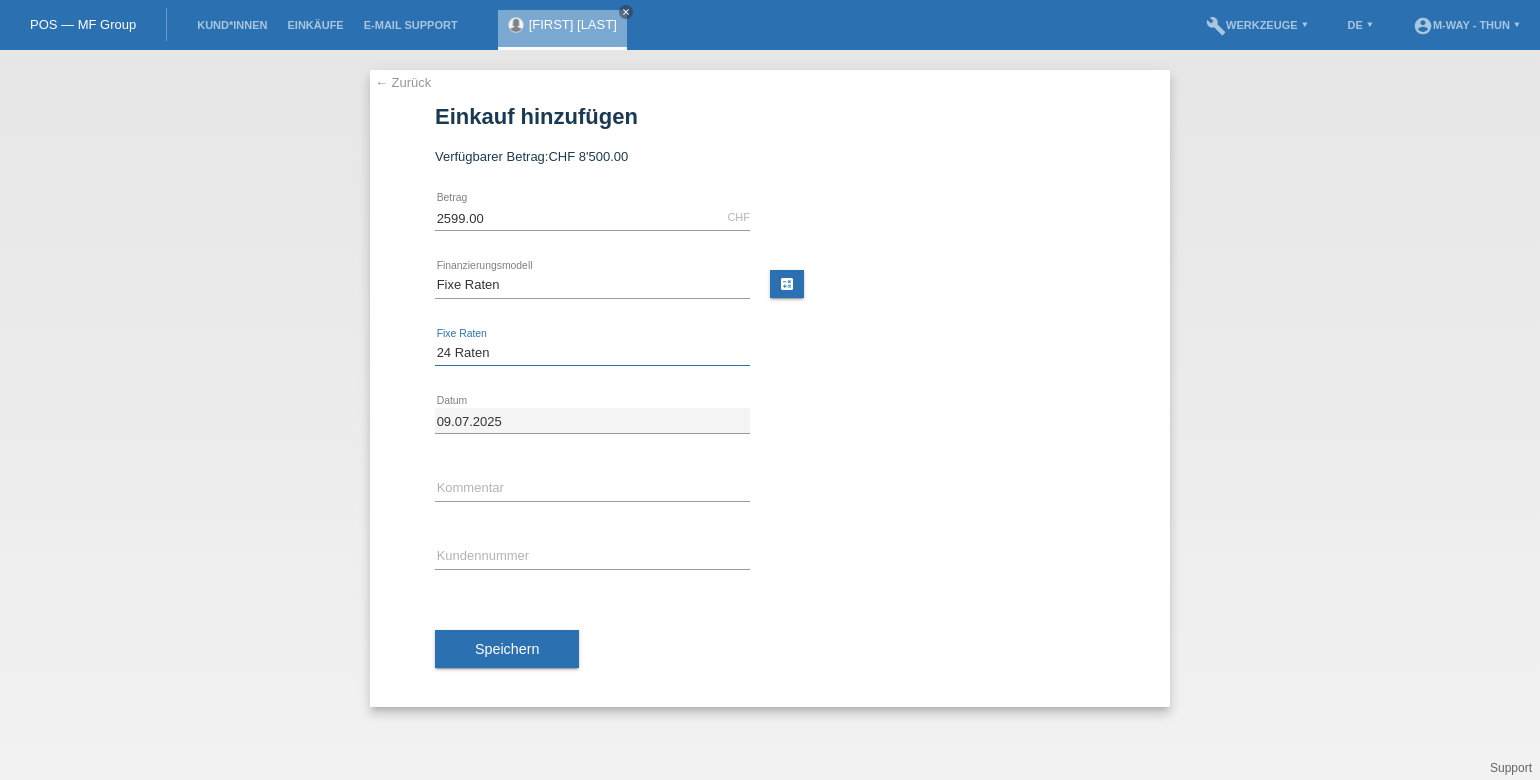click on "Bitte auswählen
4 Raten
5 Raten
6 Raten
7 Raten
8 Raten
9 Raten
10 Raten
11 Raten" at bounding box center [592, 353] 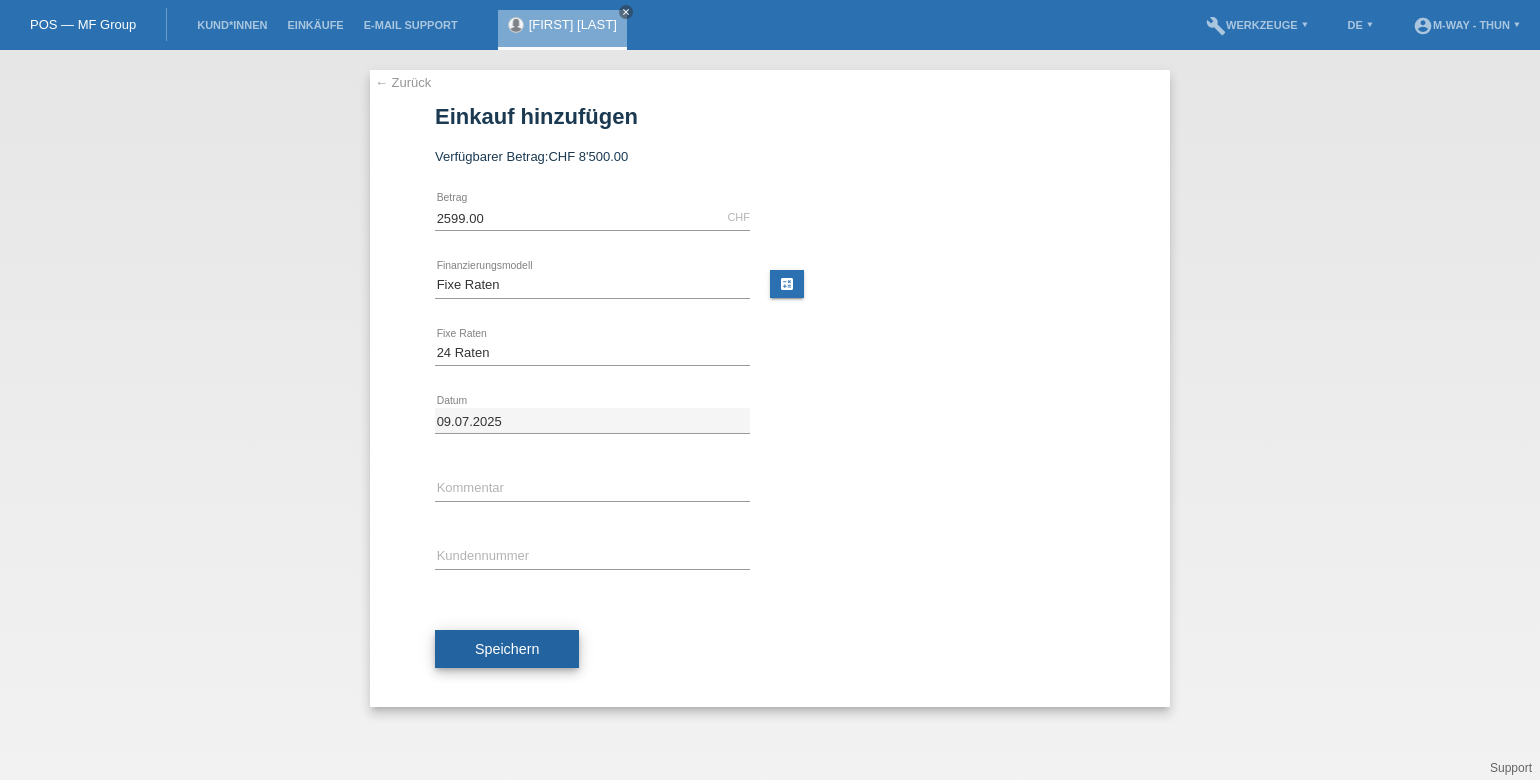 click on "Speichern" at bounding box center [507, 649] 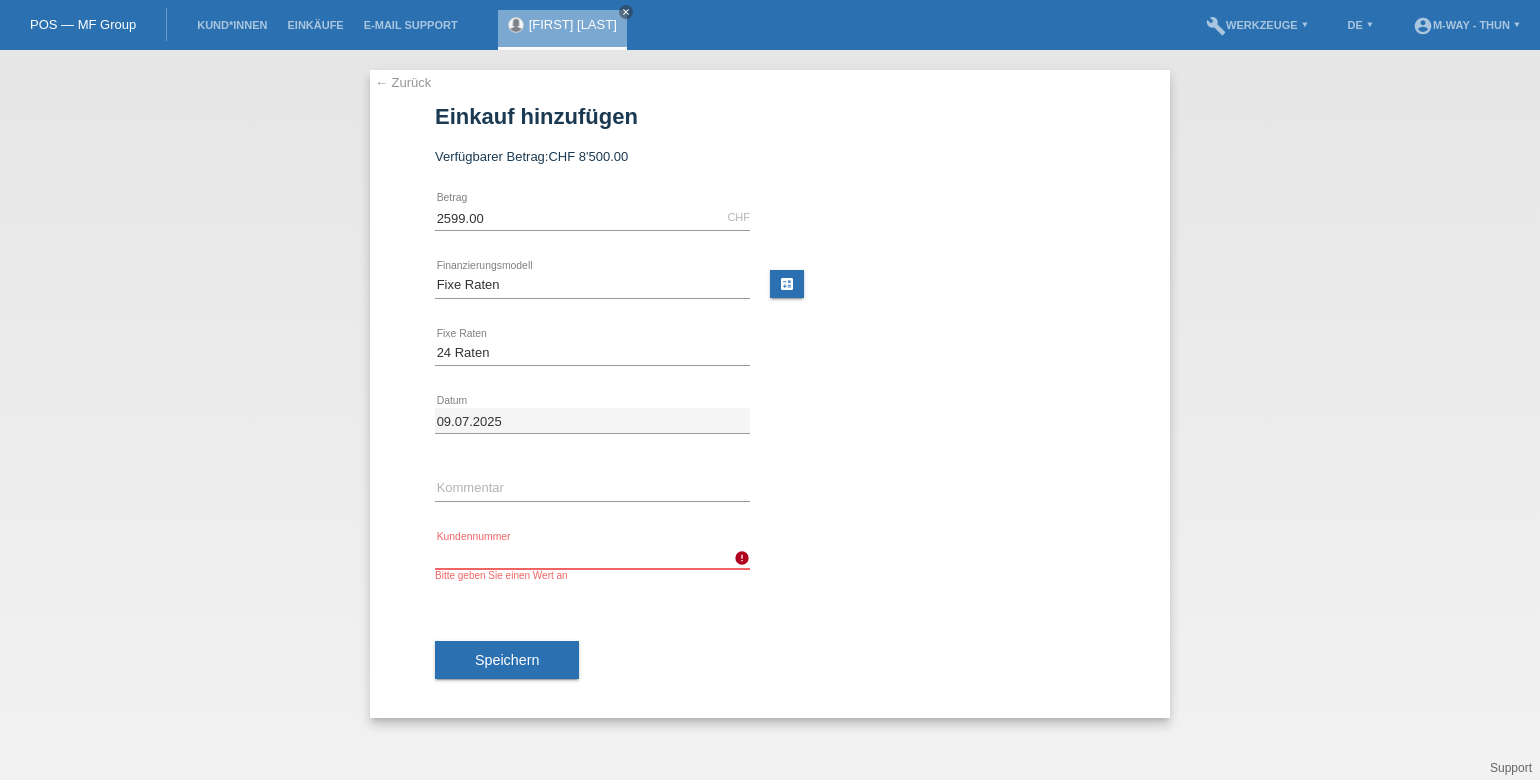 click at bounding box center (592, 556) 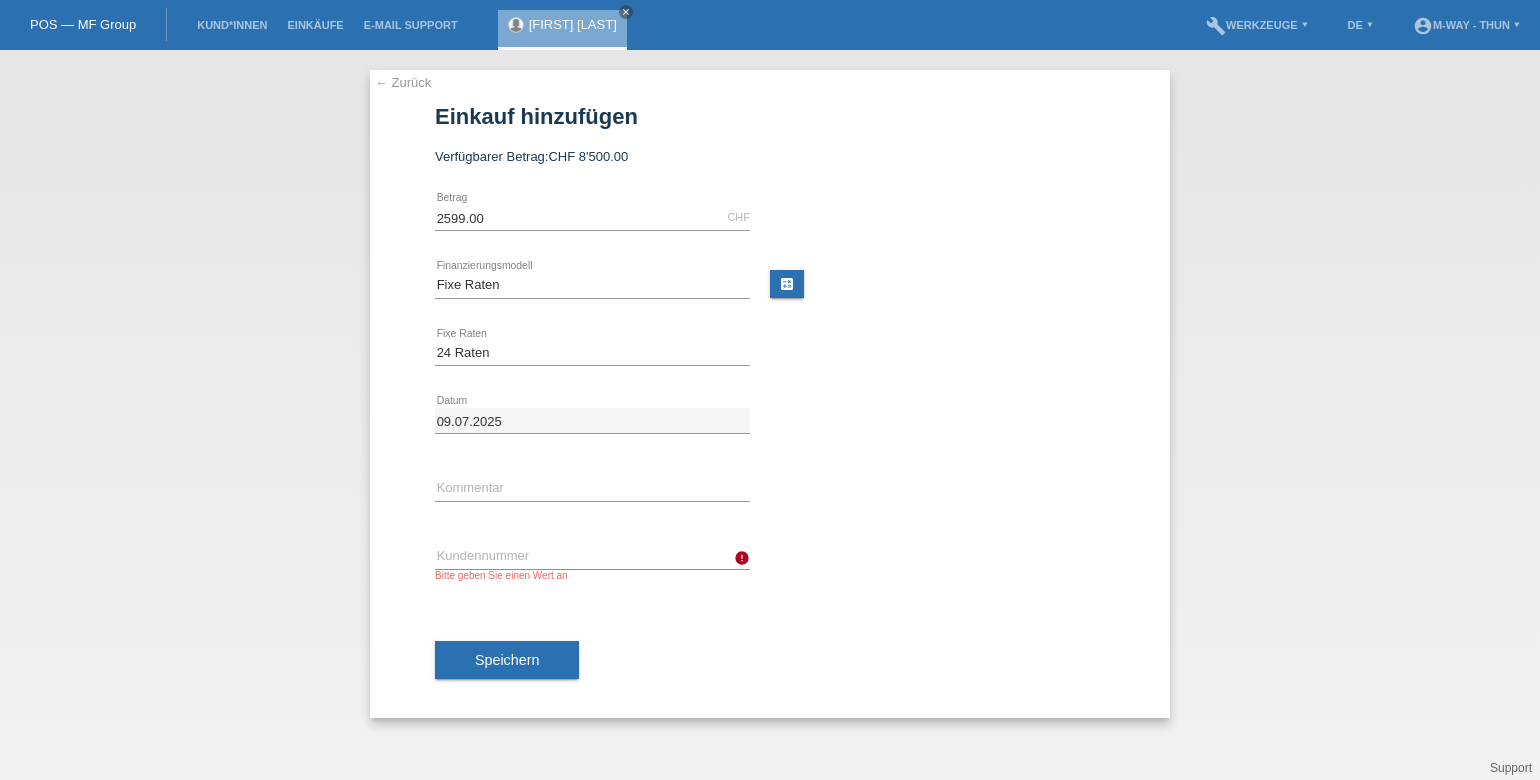 click on "← Zurück" at bounding box center [403, 82] 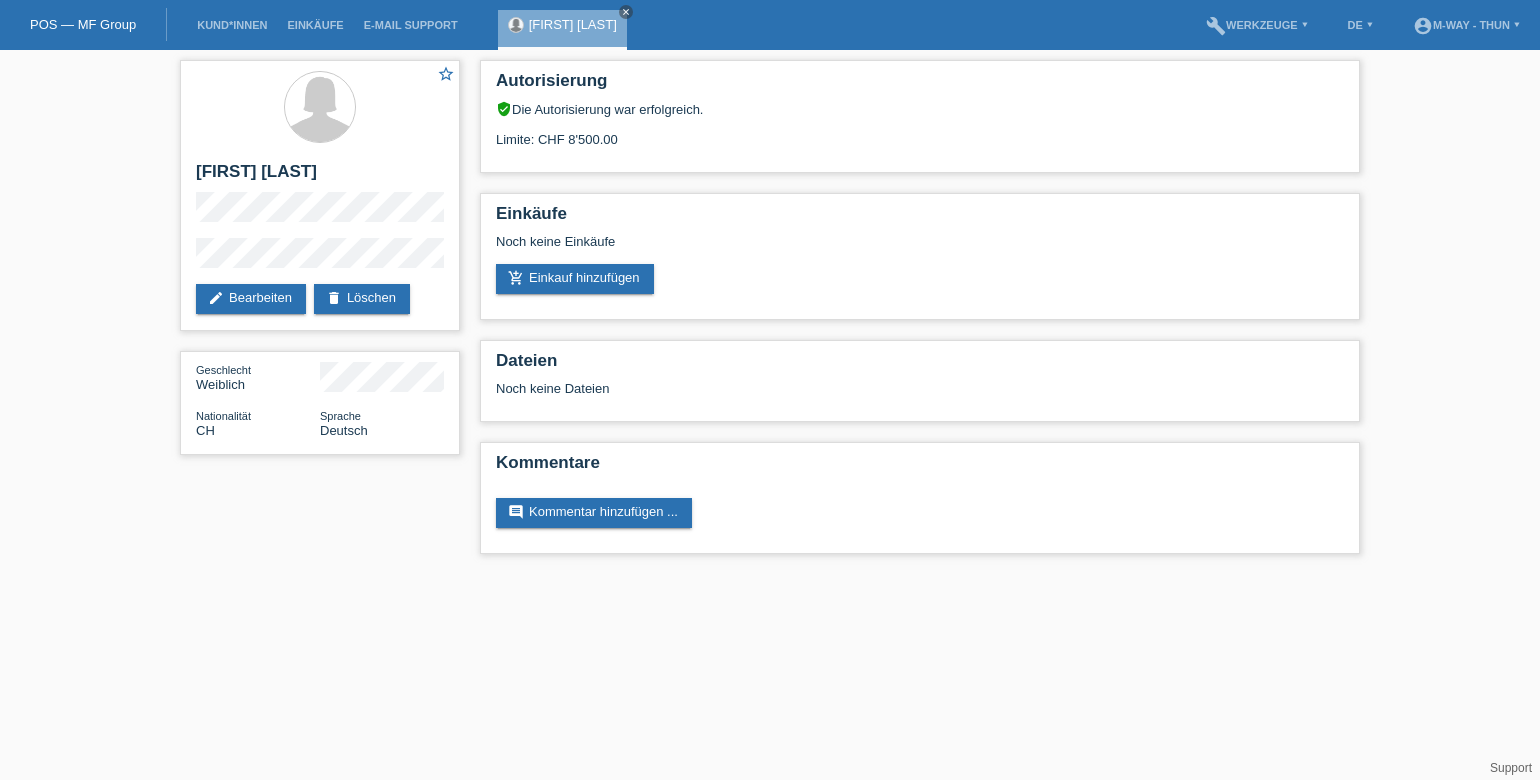scroll, scrollTop: 0, scrollLeft: 0, axis: both 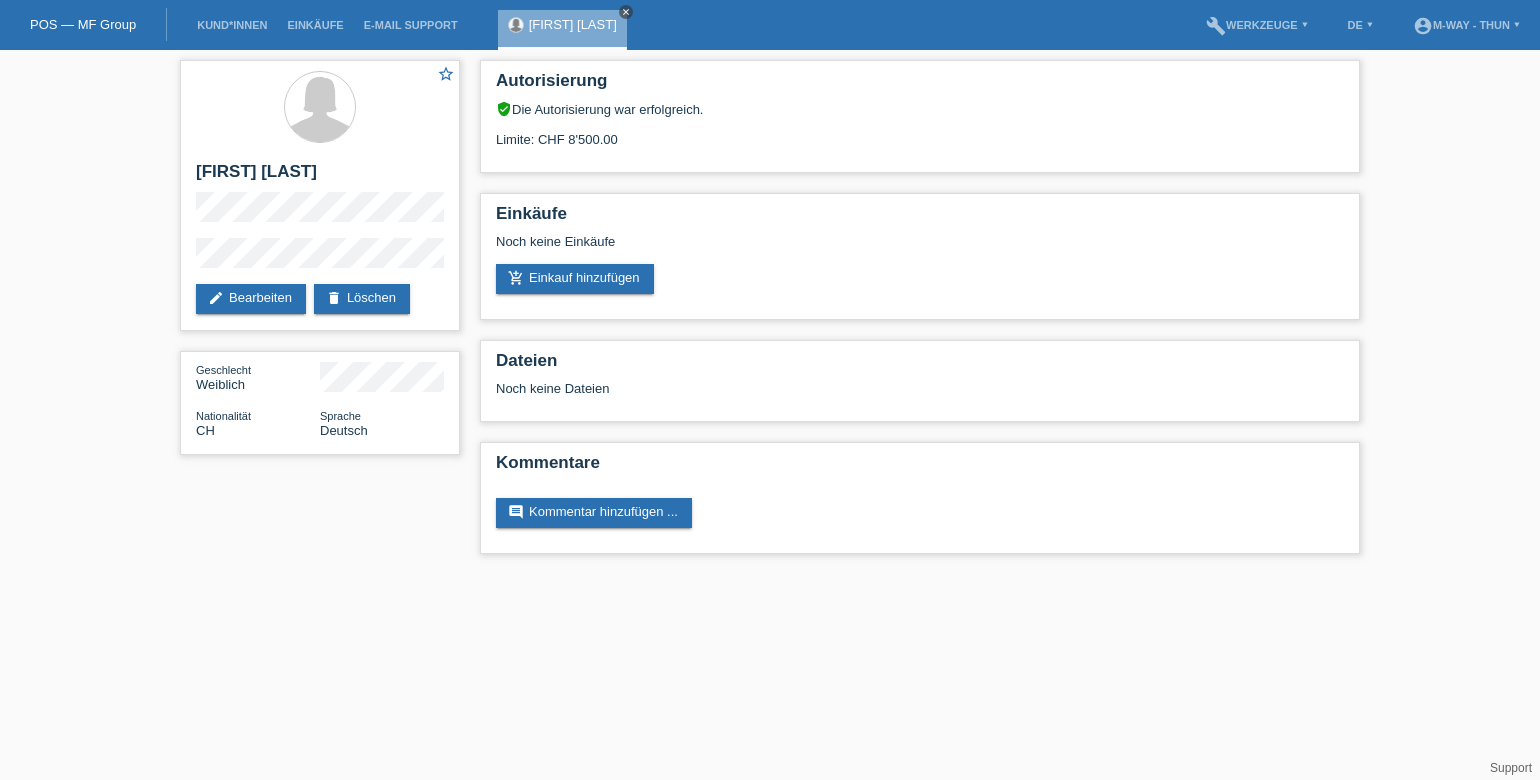 click on "close" at bounding box center [626, 12] 